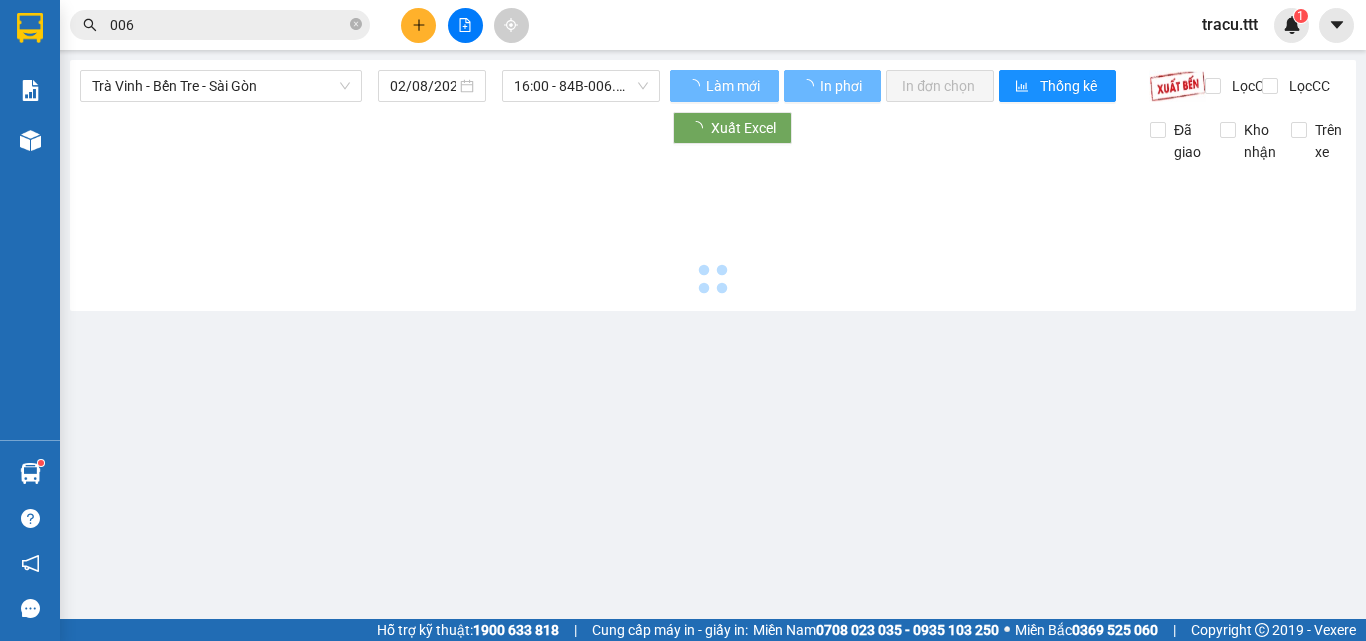 scroll, scrollTop: 0, scrollLeft: 0, axis: both 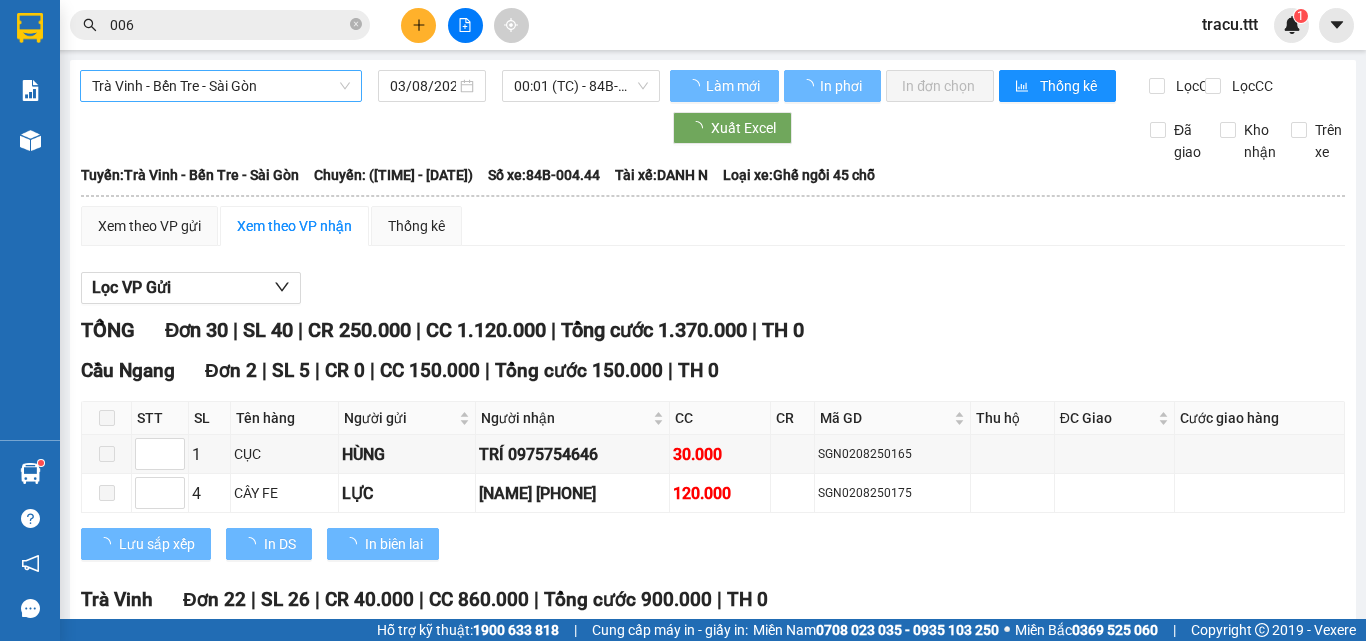 type on "03/08/2025" 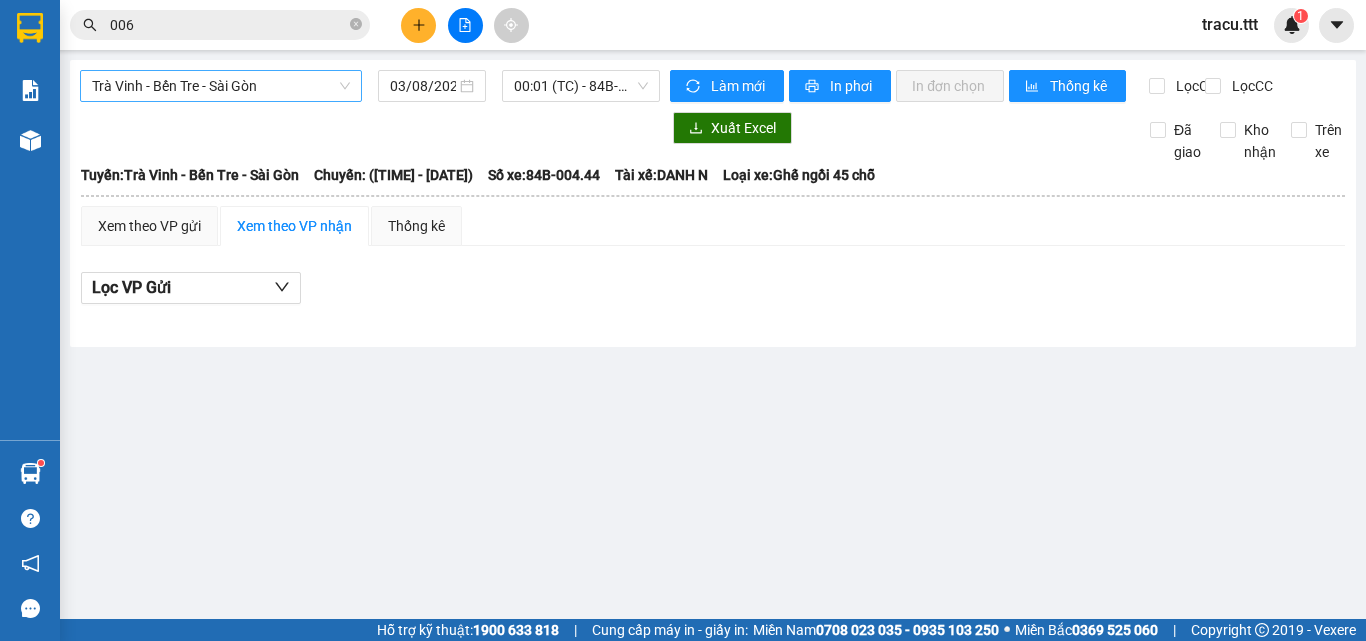 click on "Trà Vinh - Bến Tre - Sài Gòn" at bounding box center [221, 86] 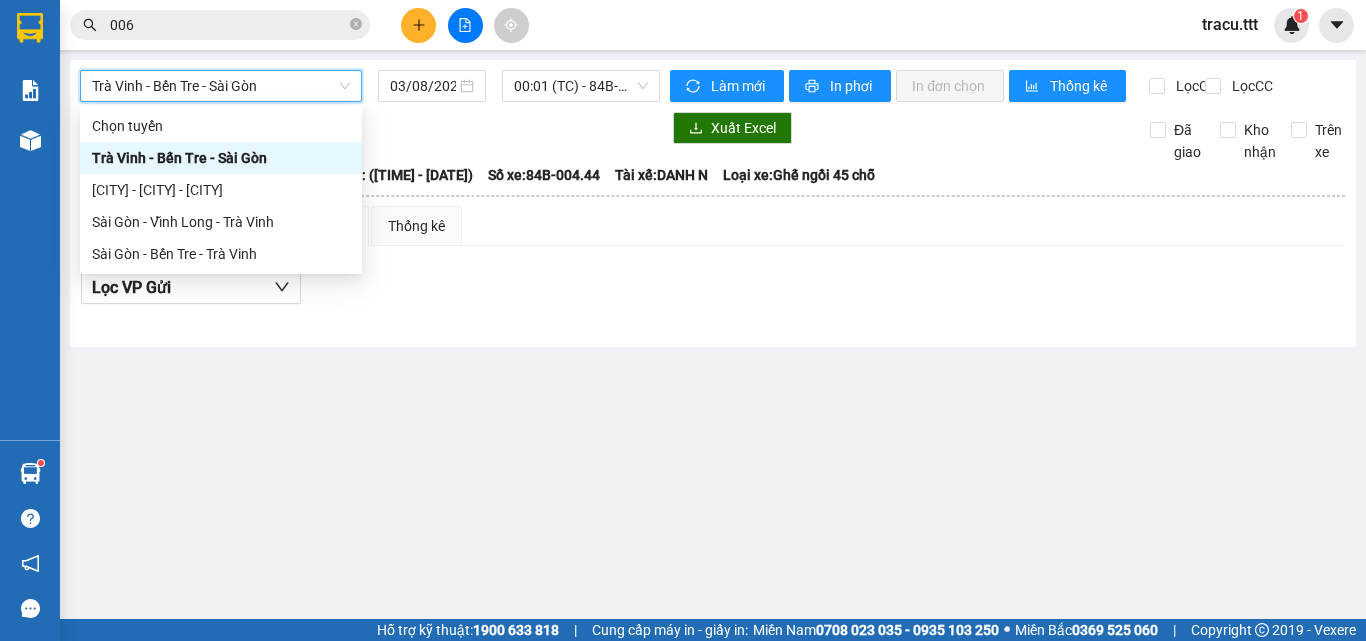 click on "Trà Vinh - Bến Tre - Sài Gòn" at bounding box center [221, 86] 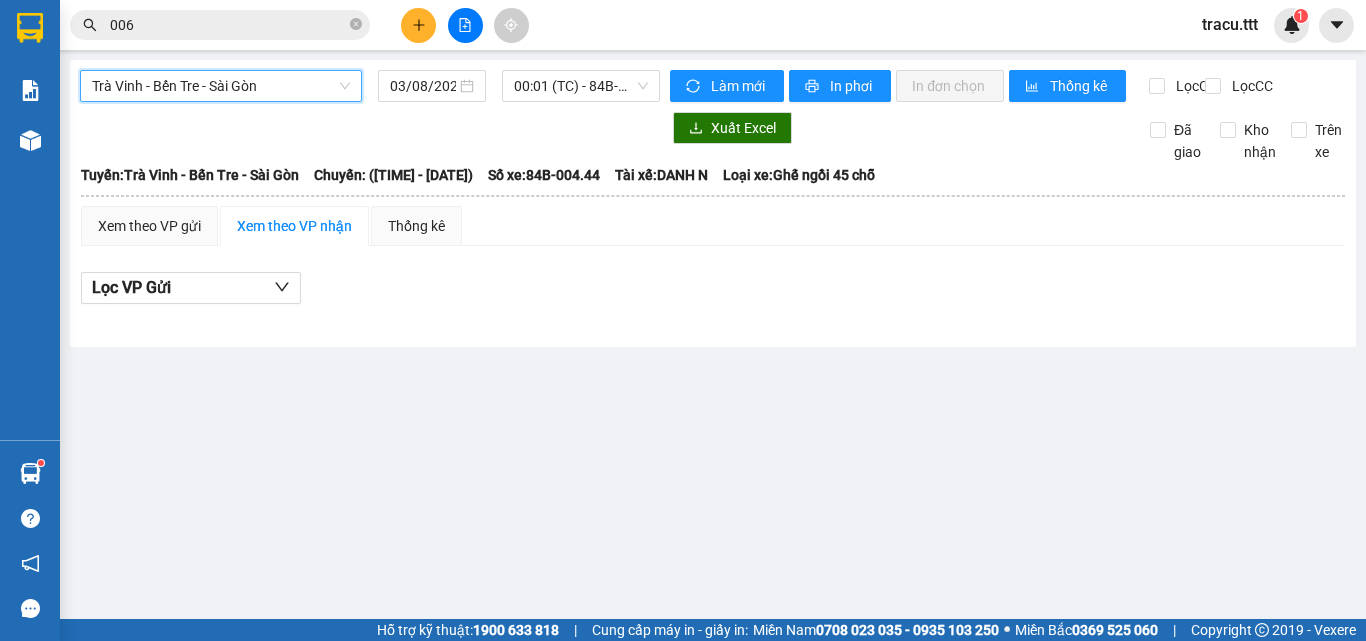 click on "Trà Vinh - Bến Tre - Sài Gòn" at bounding box center (221, 86) 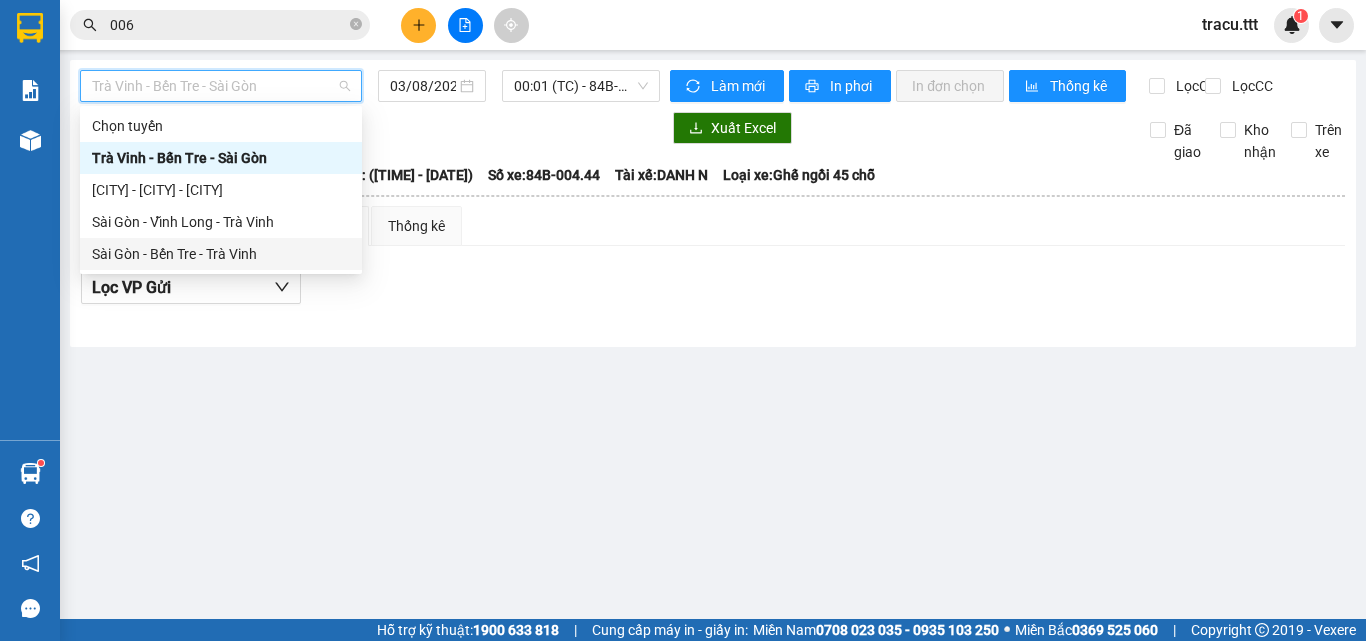 click on "Sài Gòn - Bến Tre - Trà Vinh" at bounding box center [221, 254] 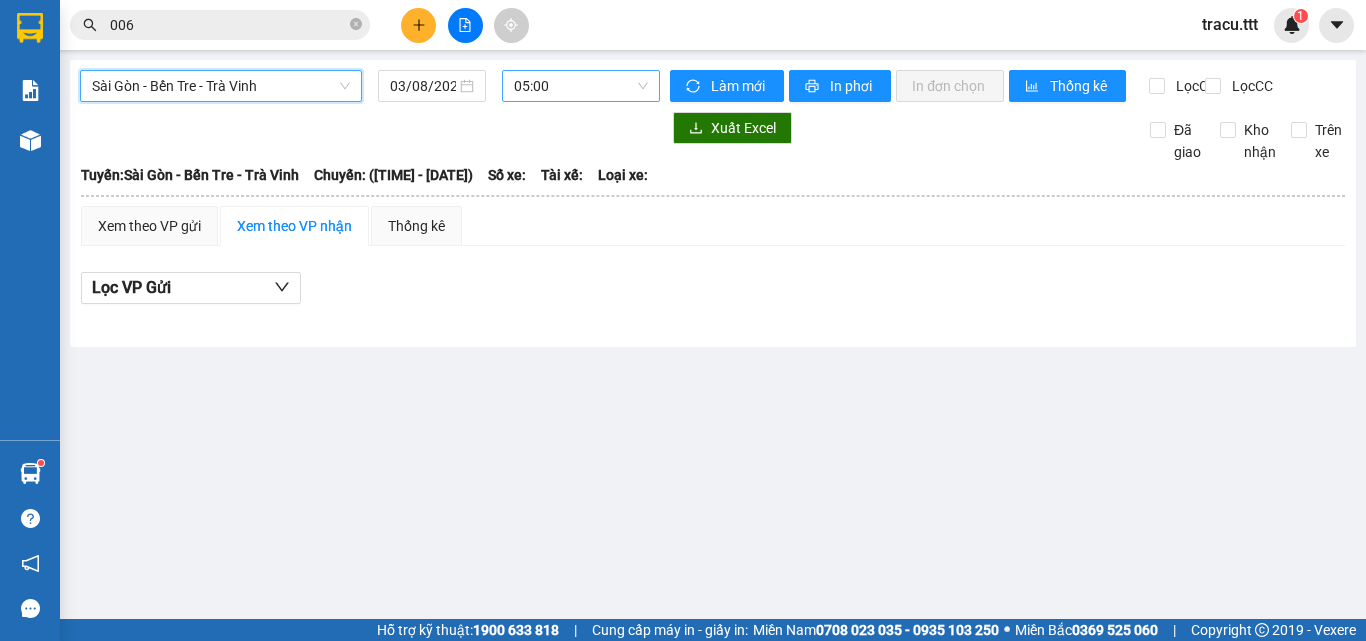 click on "05:00" at bounding box center (581, 86) 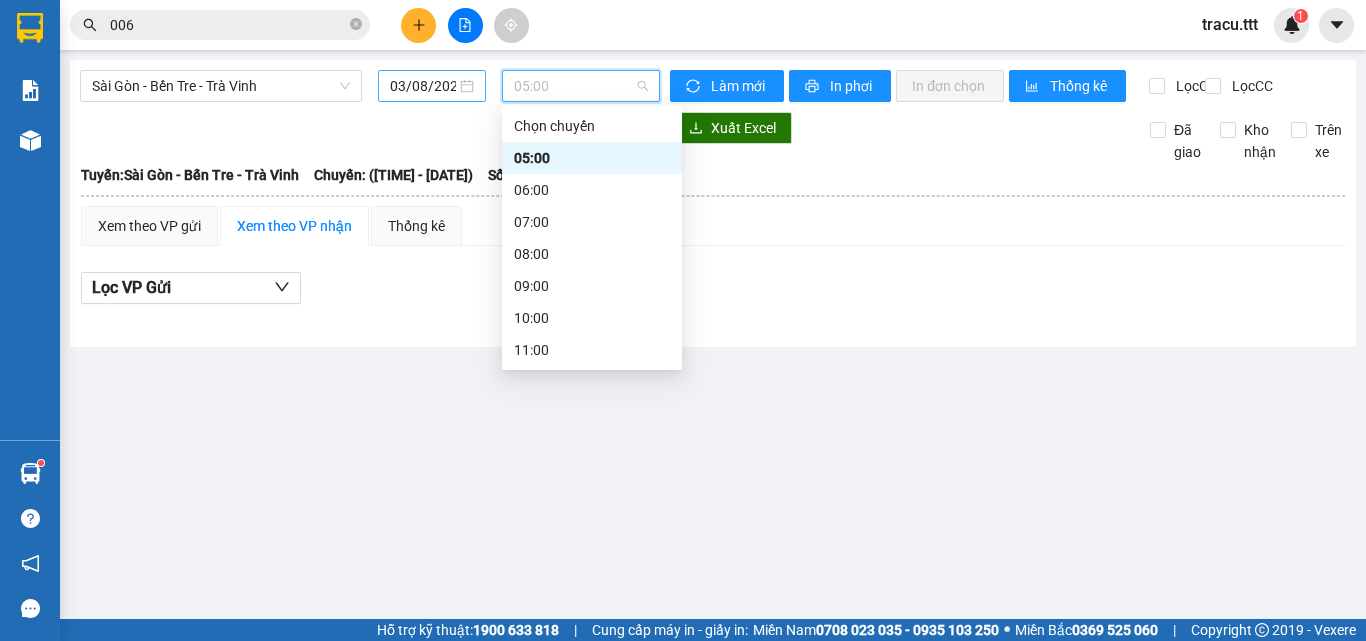 click on "03/08/2025" at bounding box center (423, 86) 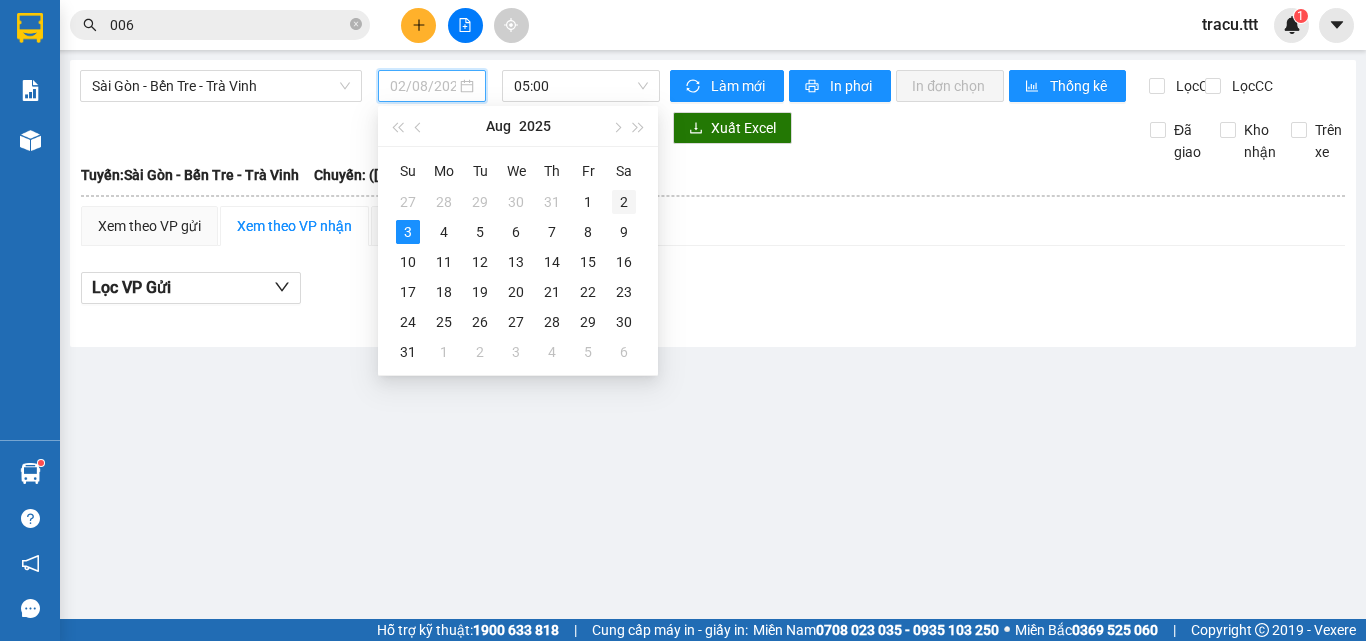 click on "2" at bounding box center [624, 202] 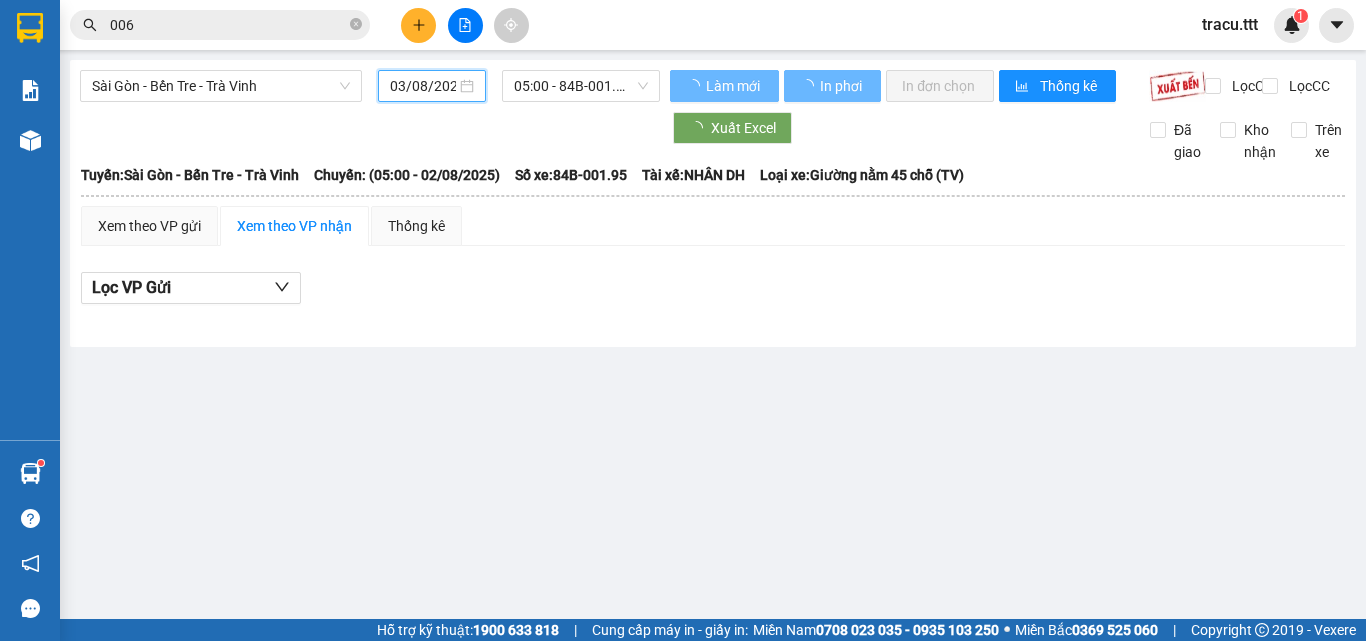 type on "02/08/2025" 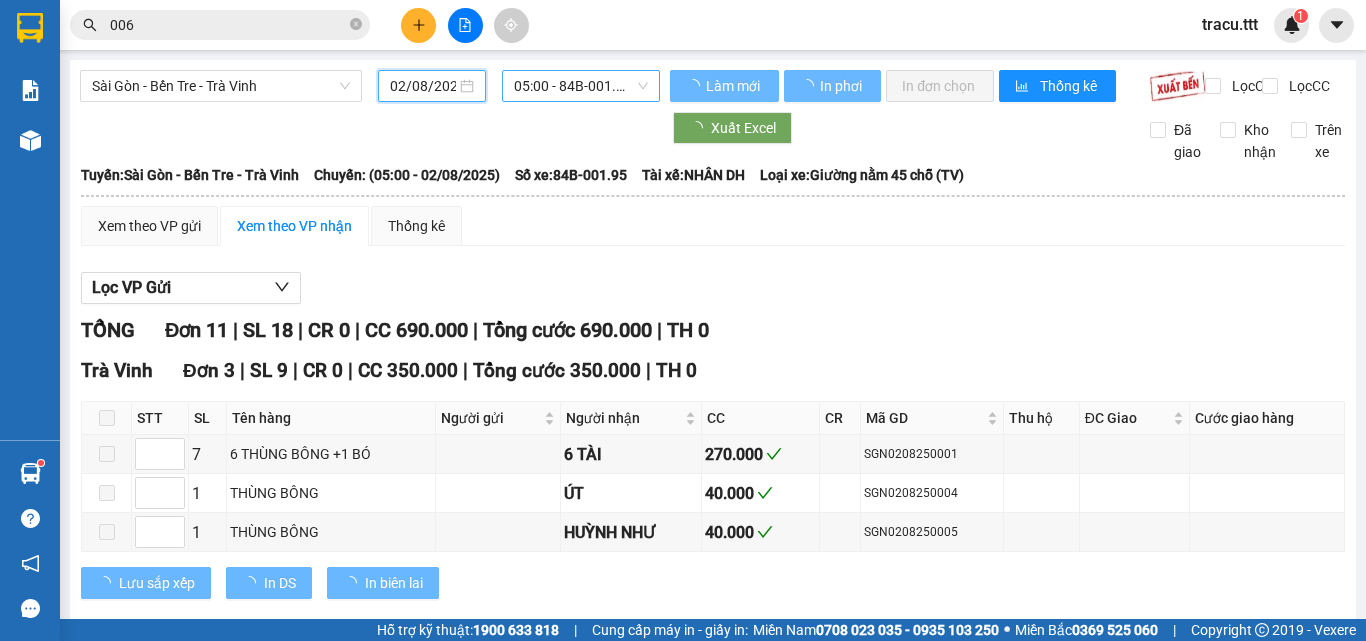 click on "05:00     - [ID]" at bounding box center (581, 86) 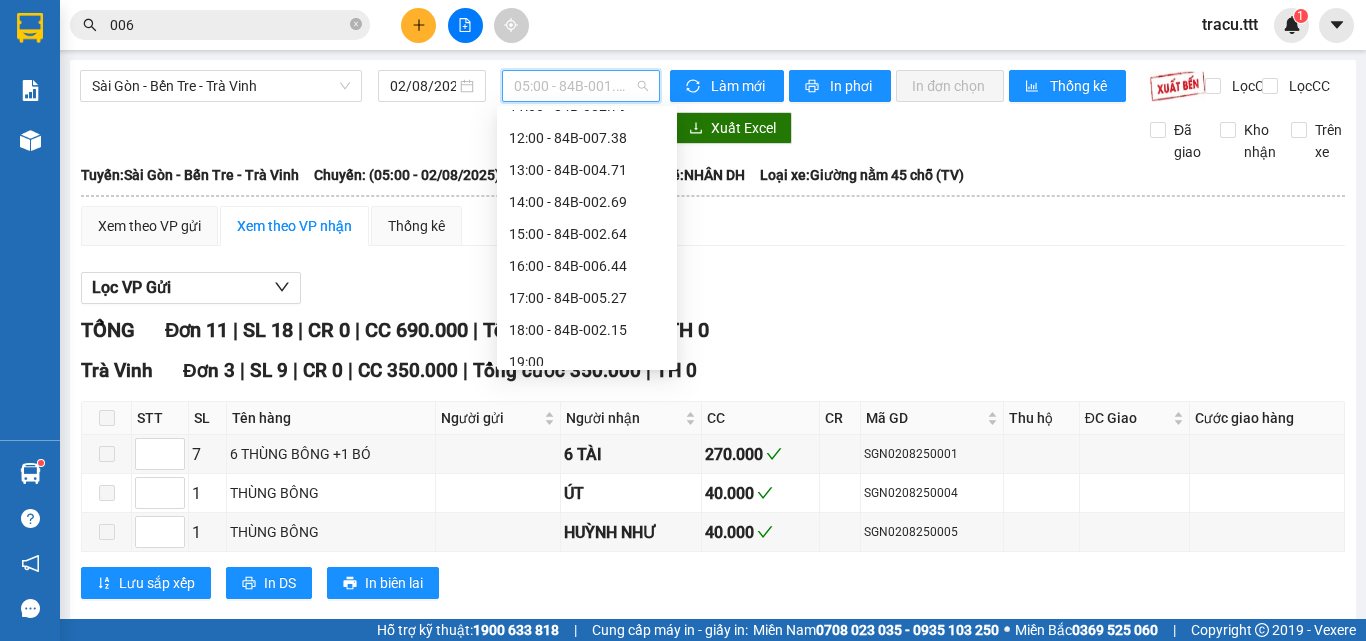 scroll, scrollTop: 320, scrollLeft: 0, axis: vertical 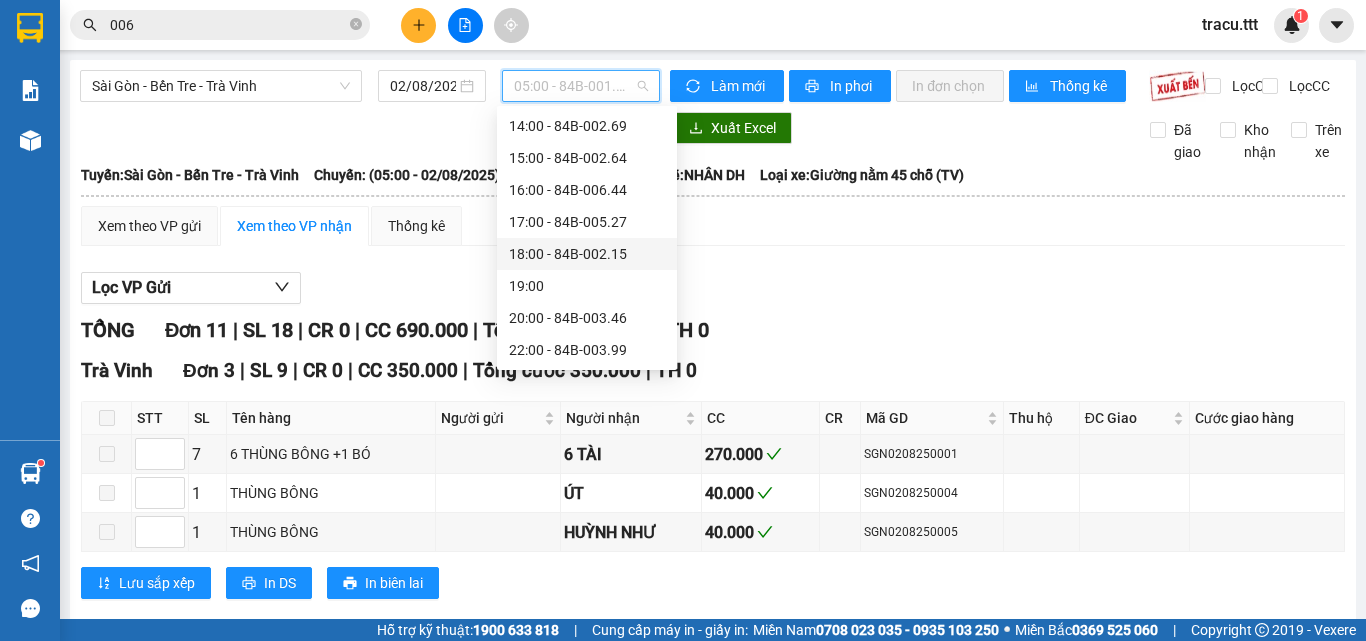 click on "18:00     - [ID]" at bounding box center (587, 254) 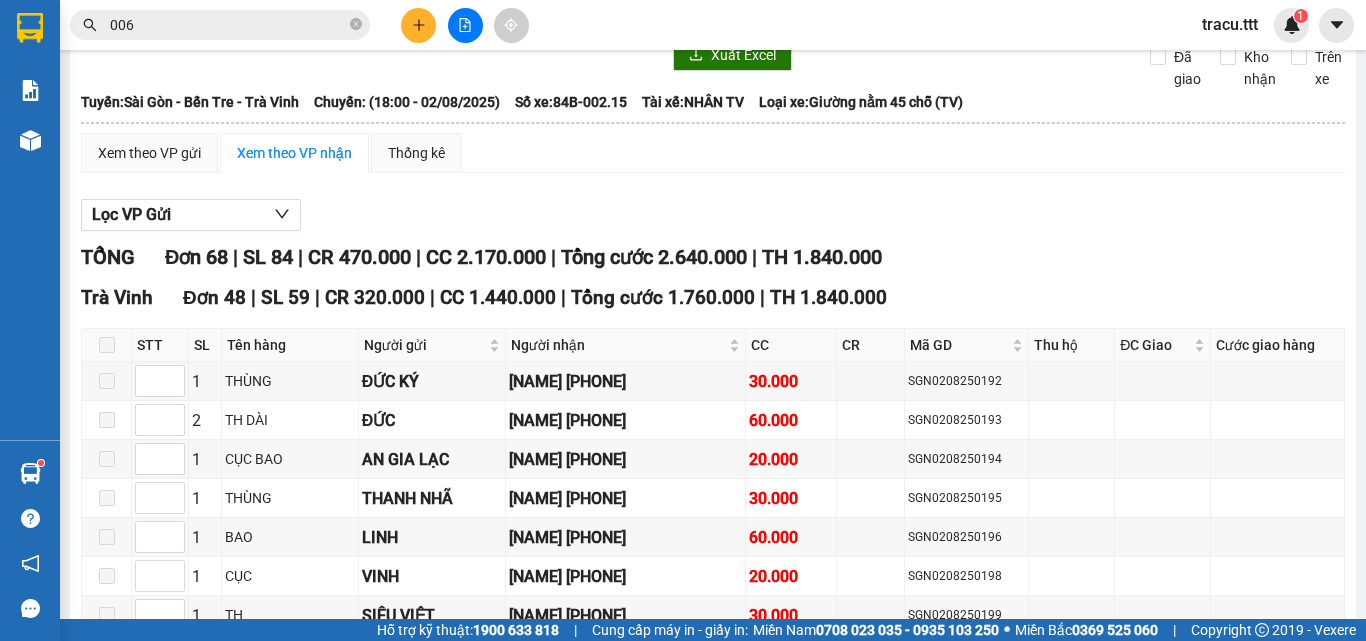 scroll, scrollTop: 0, scrollLeft: 0, axis: both 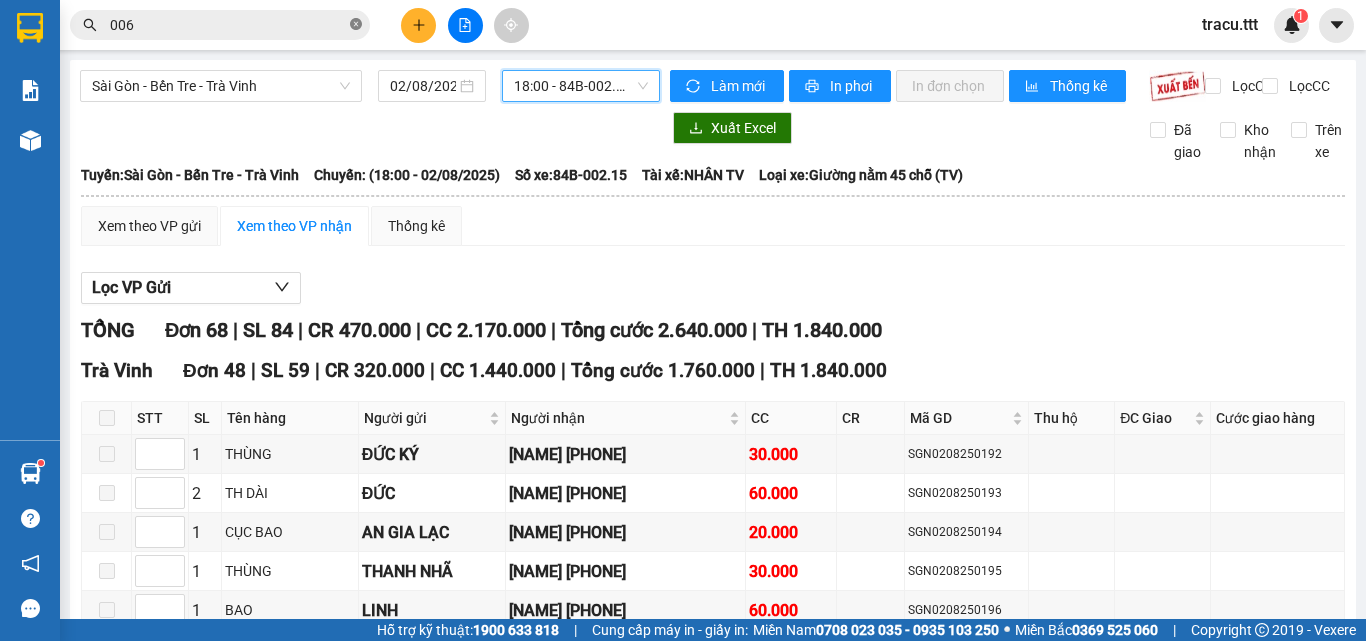 click 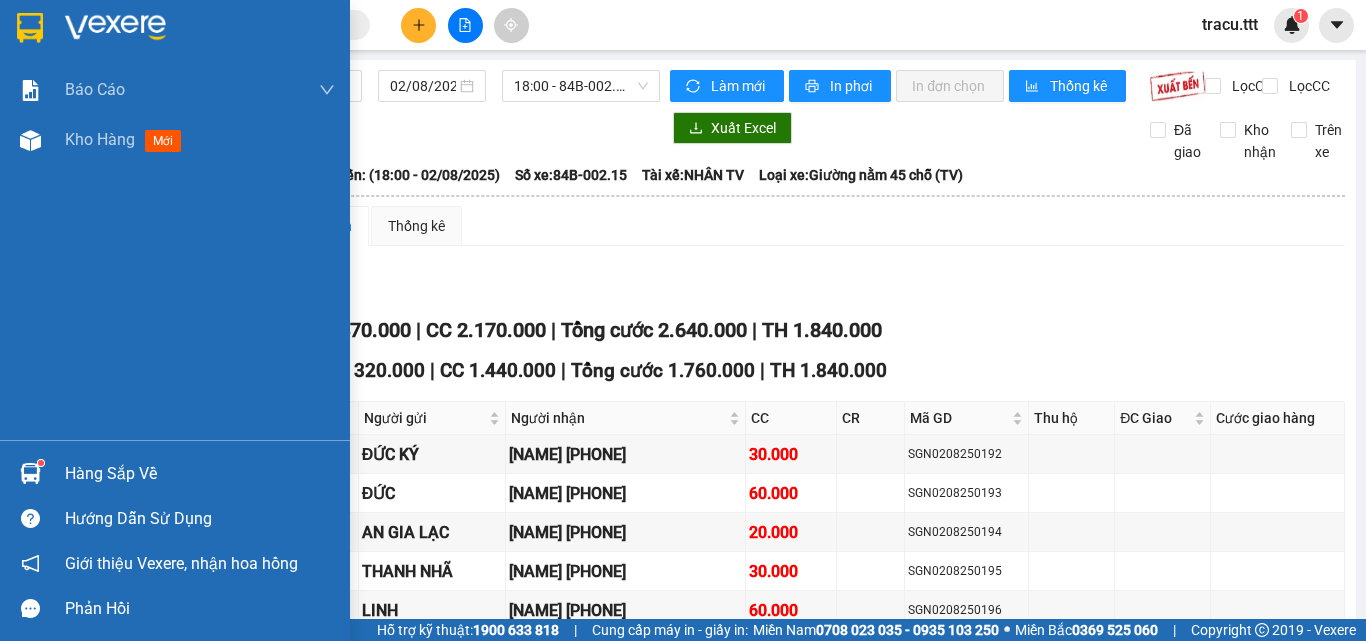 click at bounding box center [175, 32] 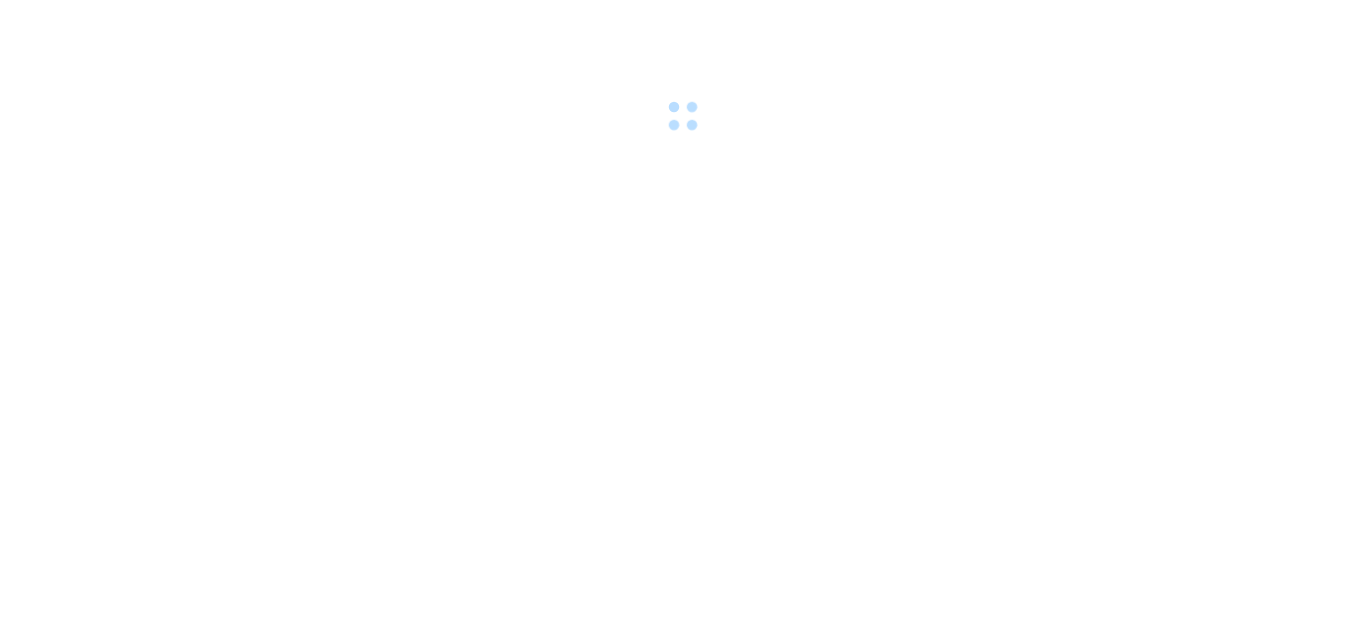 scroll, scrollTop: 0, scrollLeft: 0, axis: both 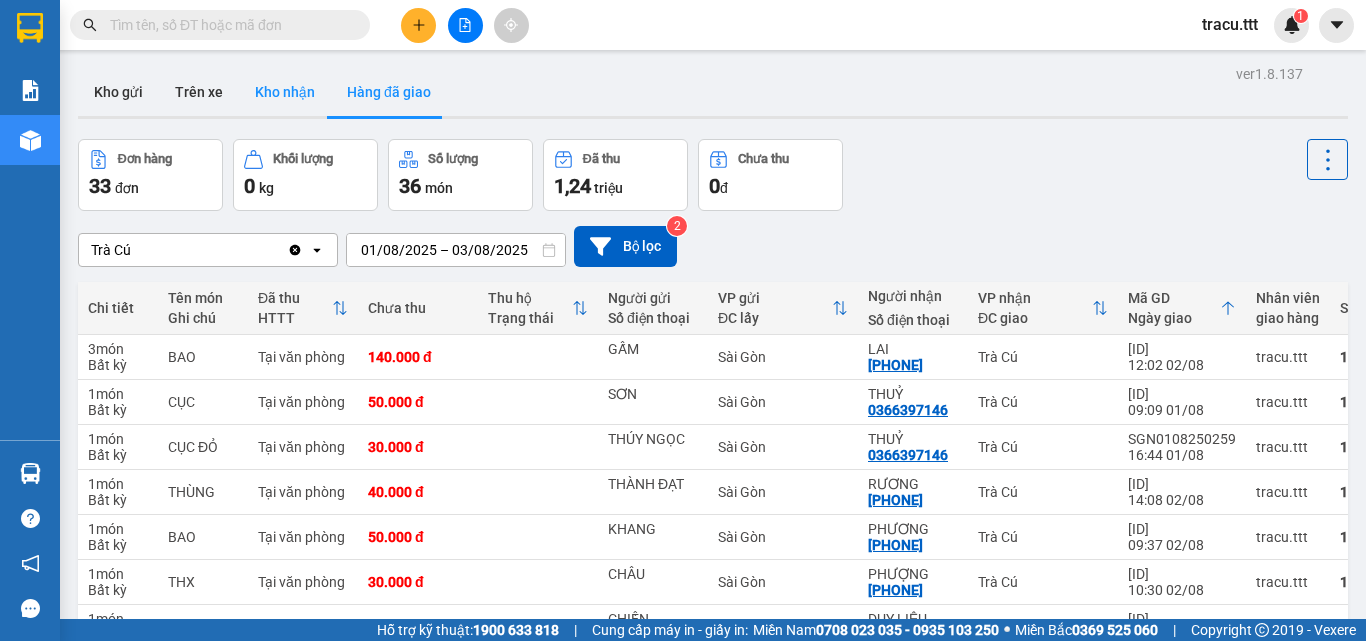 click on "Kho nhận" at bounding box center [285, 92] 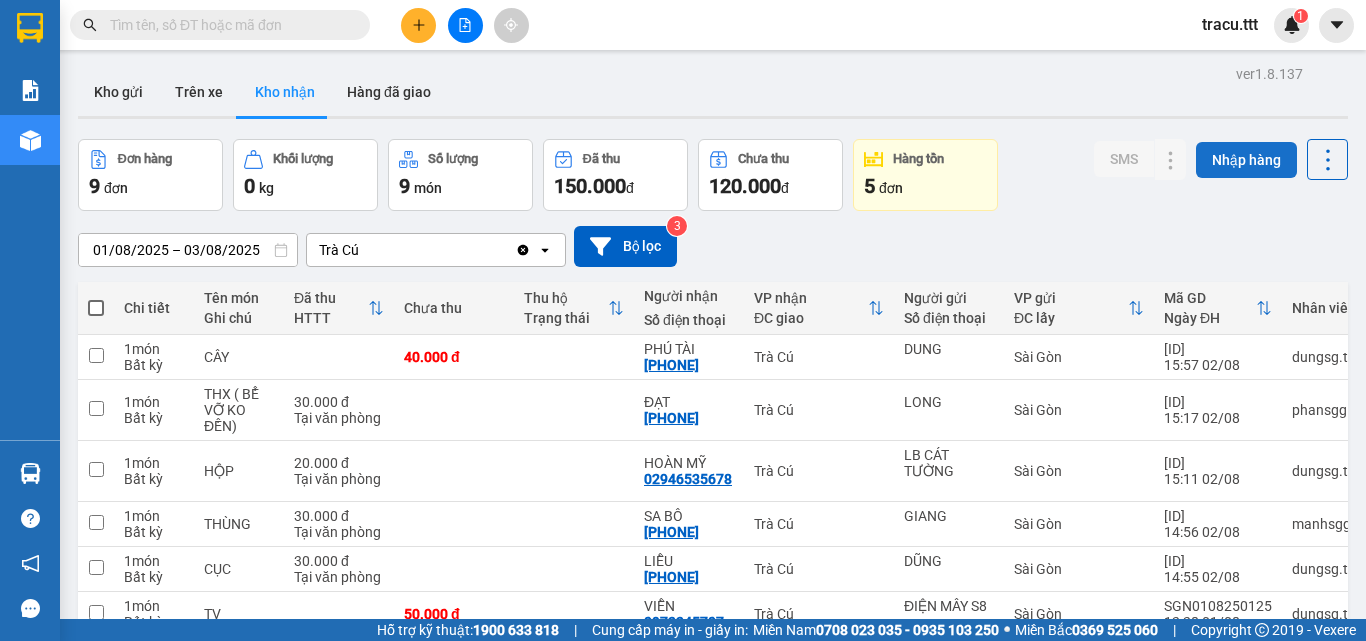 click on "Nhập hàng" at bounding box center [1246, 160] 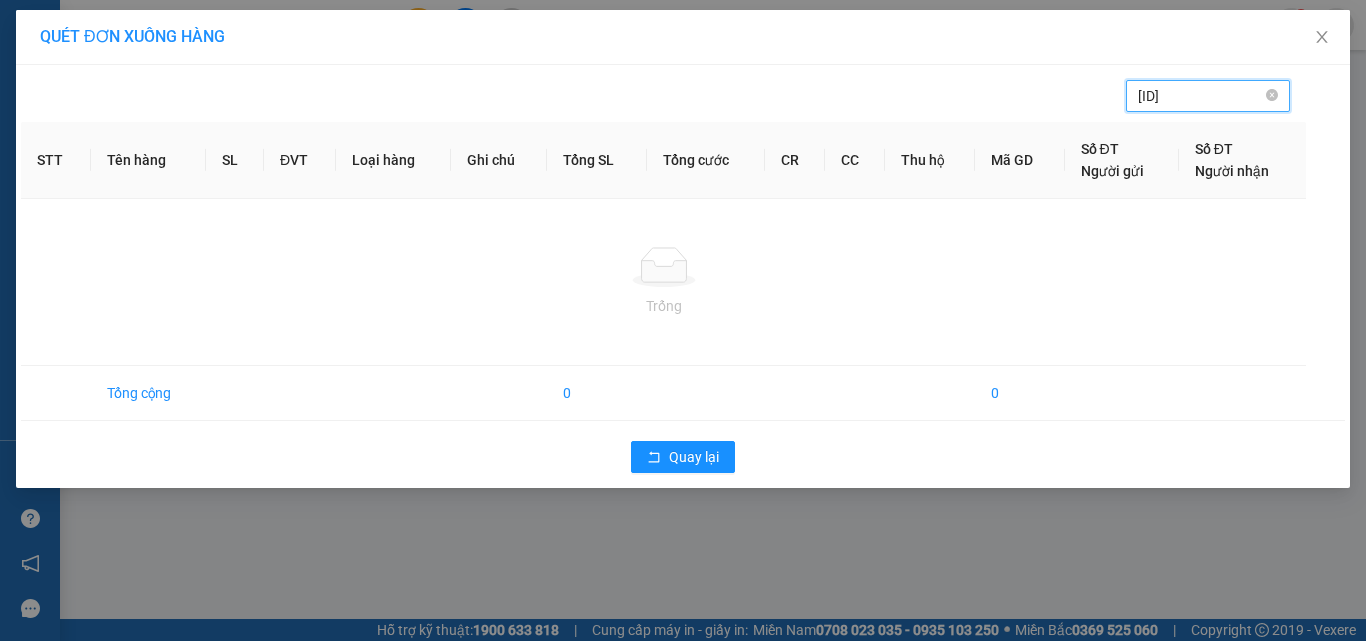 type on "[ID]" 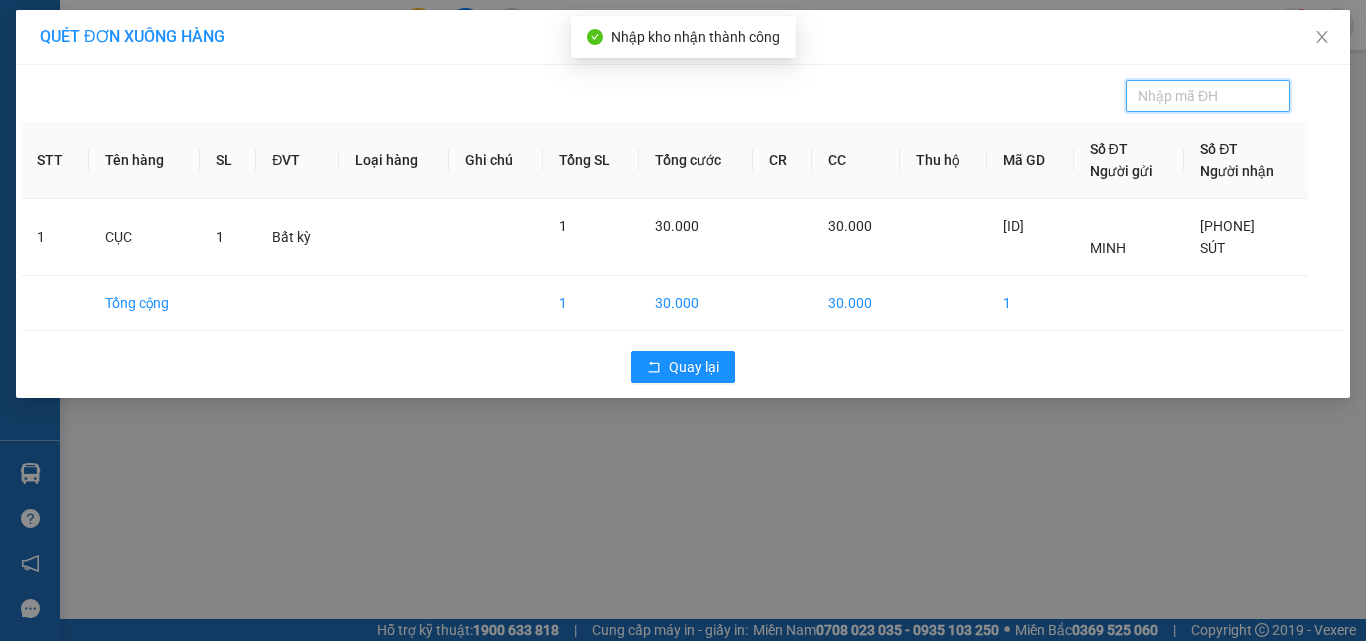 click at bounding box center [1200, 96] 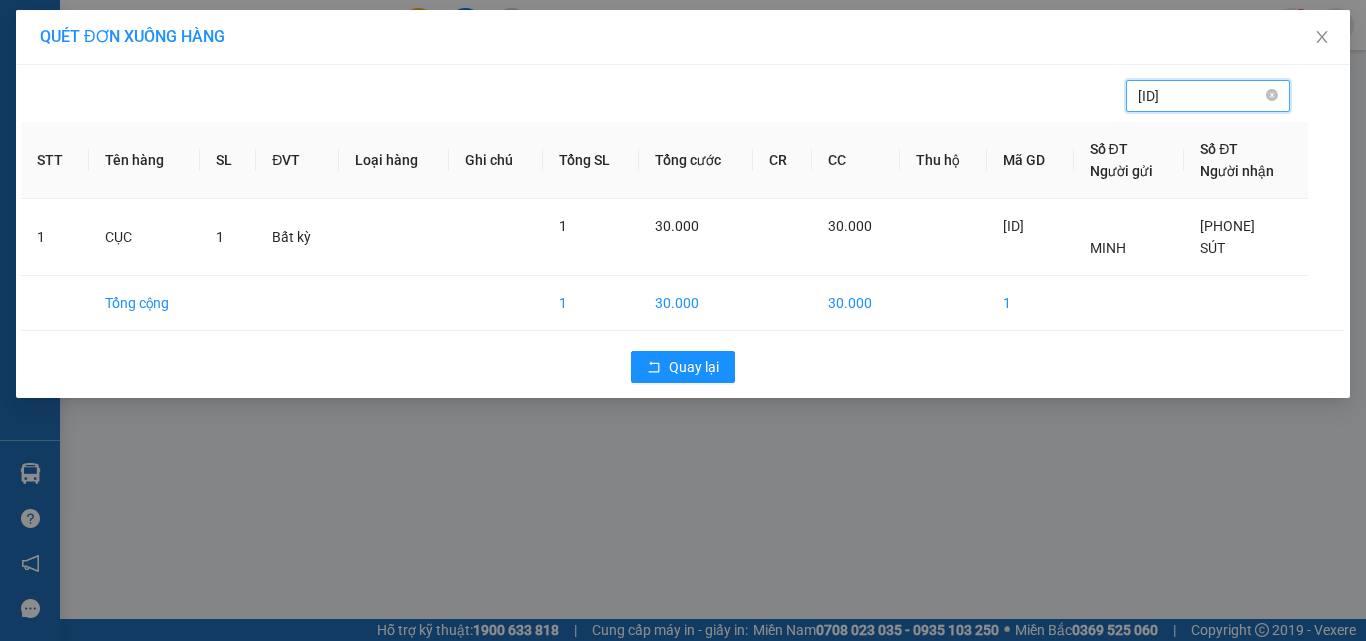 type on "[ID]" 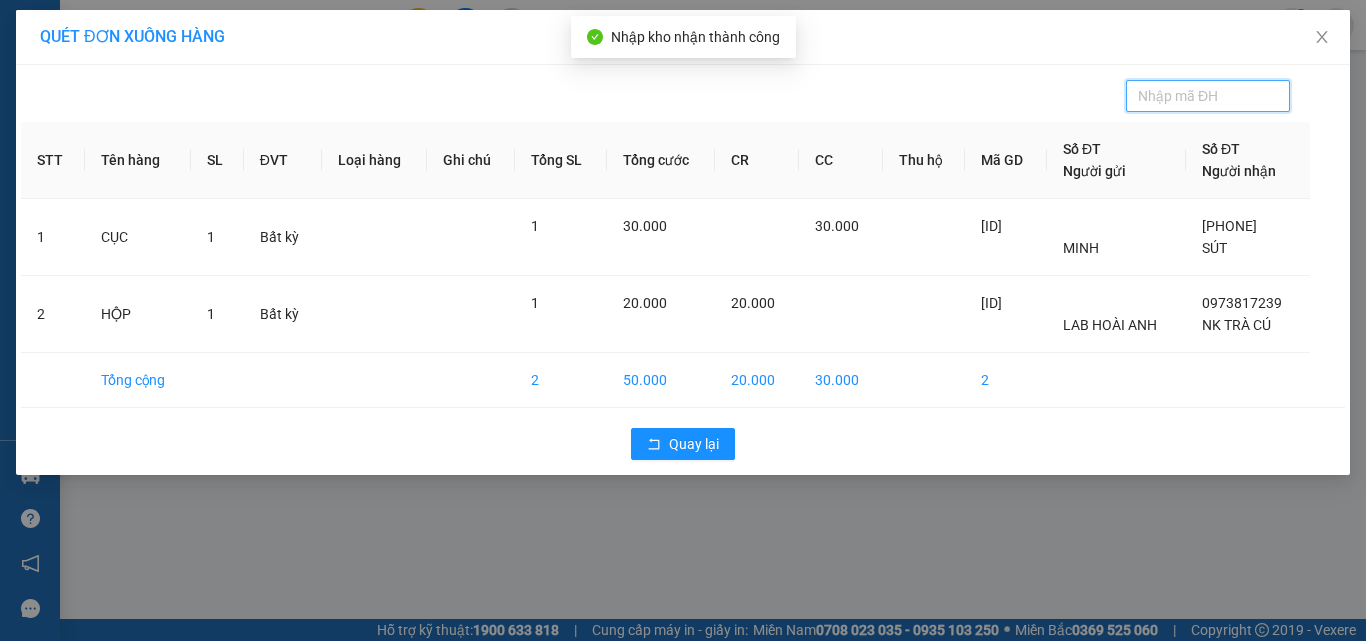 click at bounding box center [1200, 96] 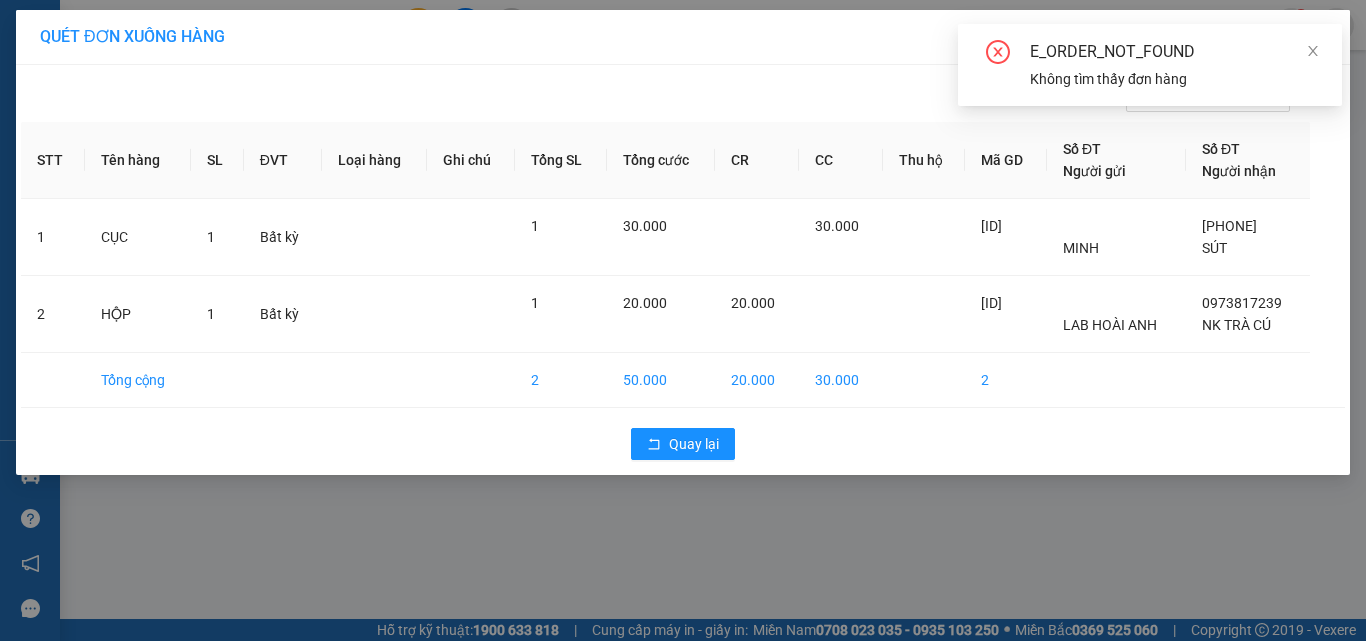 click on "E_ORDER_NOT_FOUND" at bounding box center (1174, 52) 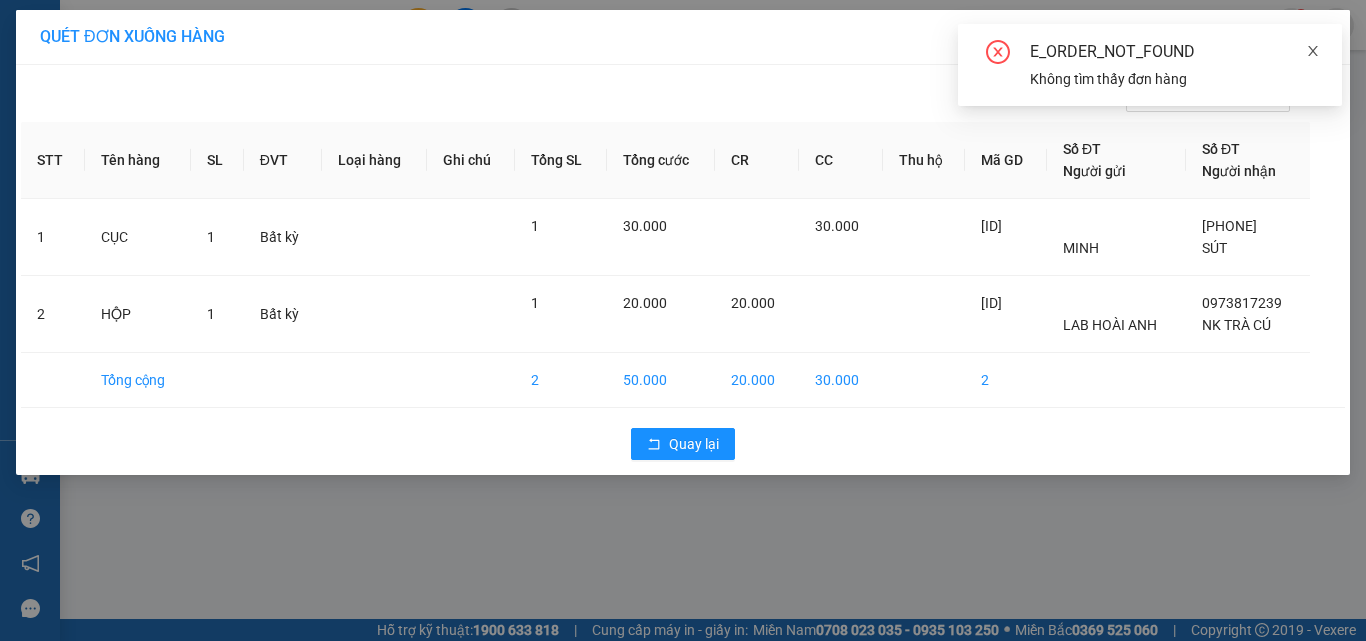 click 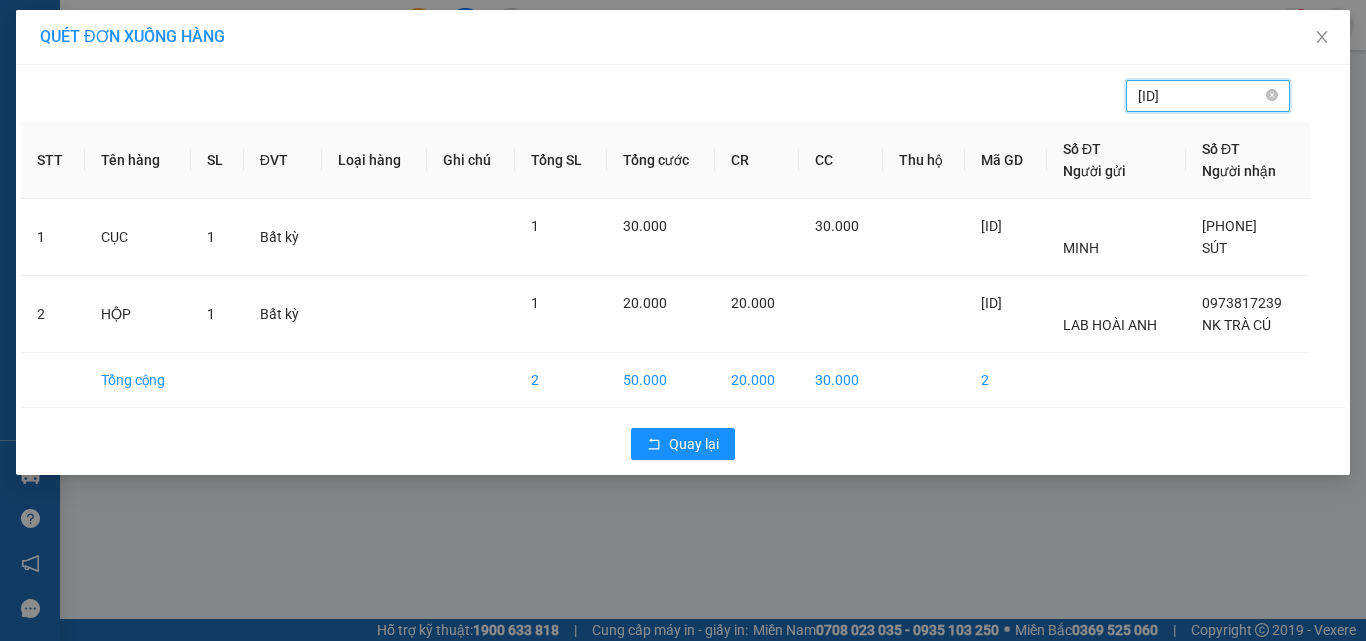 click on "[ID]" at bounding box center [1200, 96] 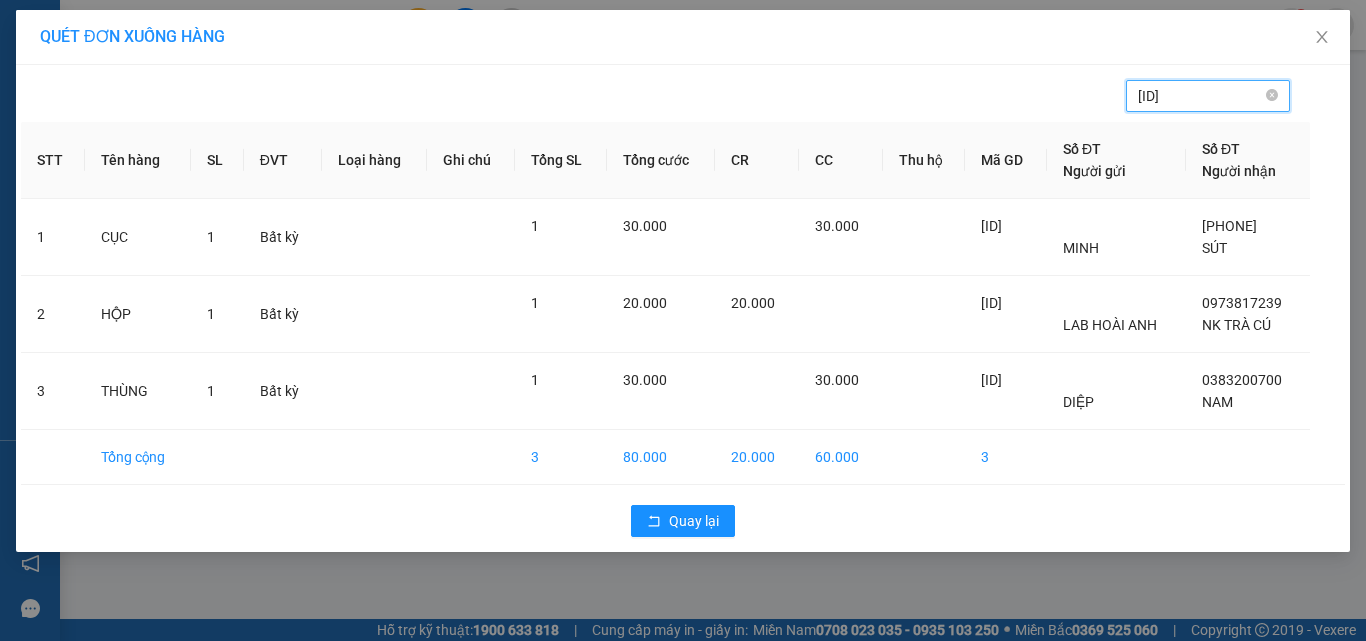 type on "[ID]" 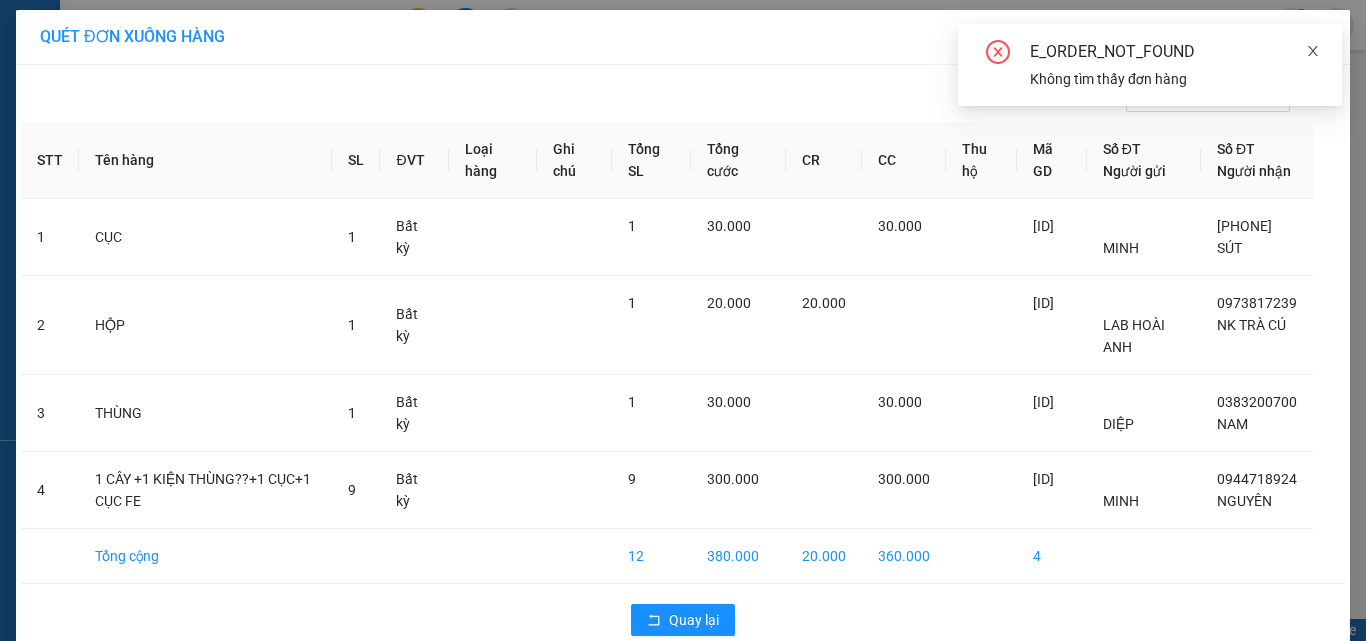 click 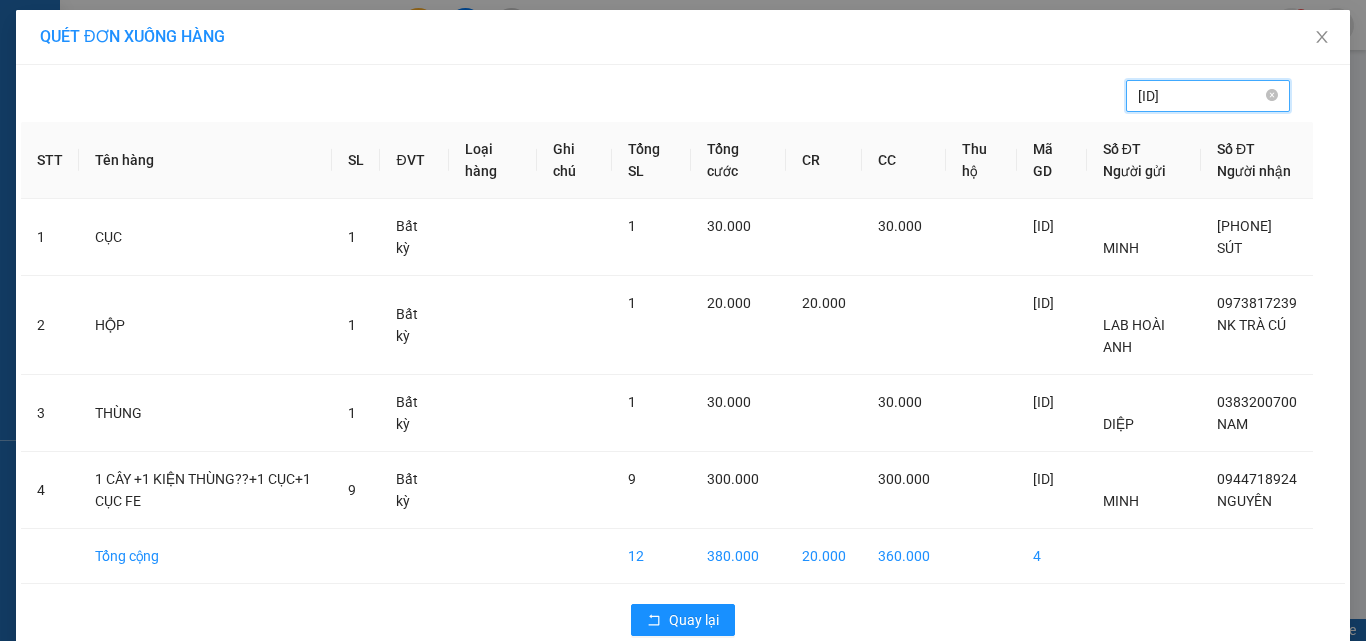 click on "[ID]" at bounding box center (1200, 96) 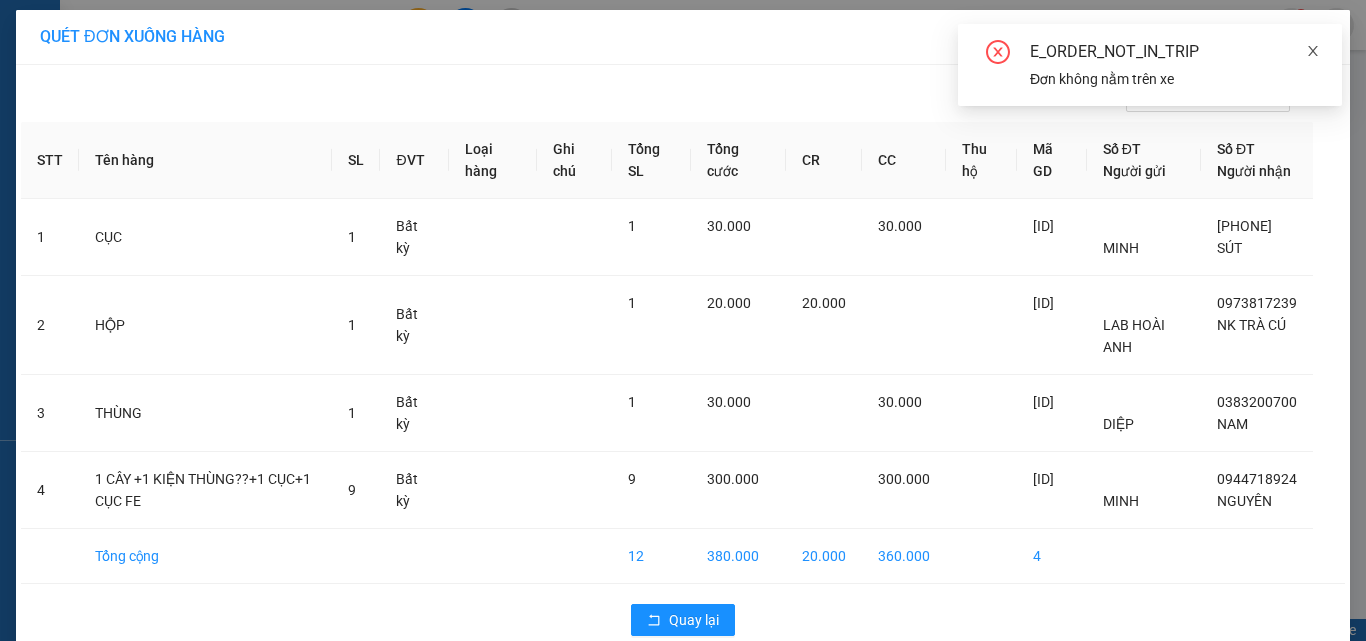 click 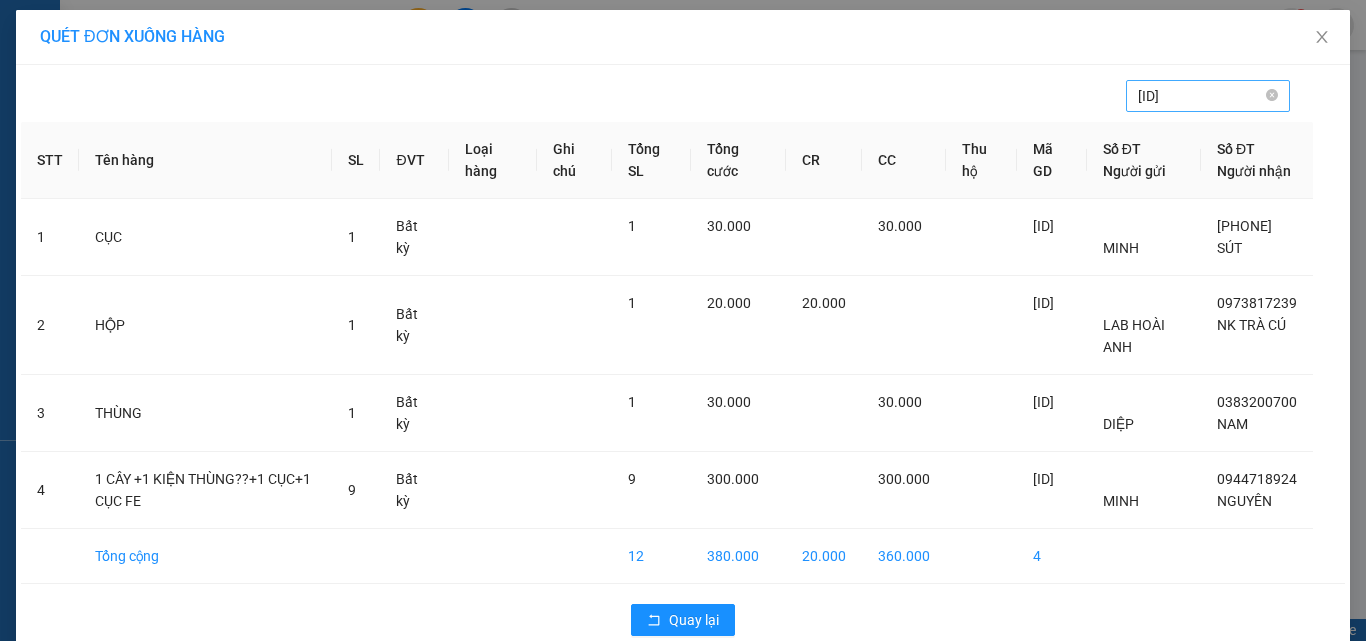 click on "[ID]" at bounding box center [1200, 96] 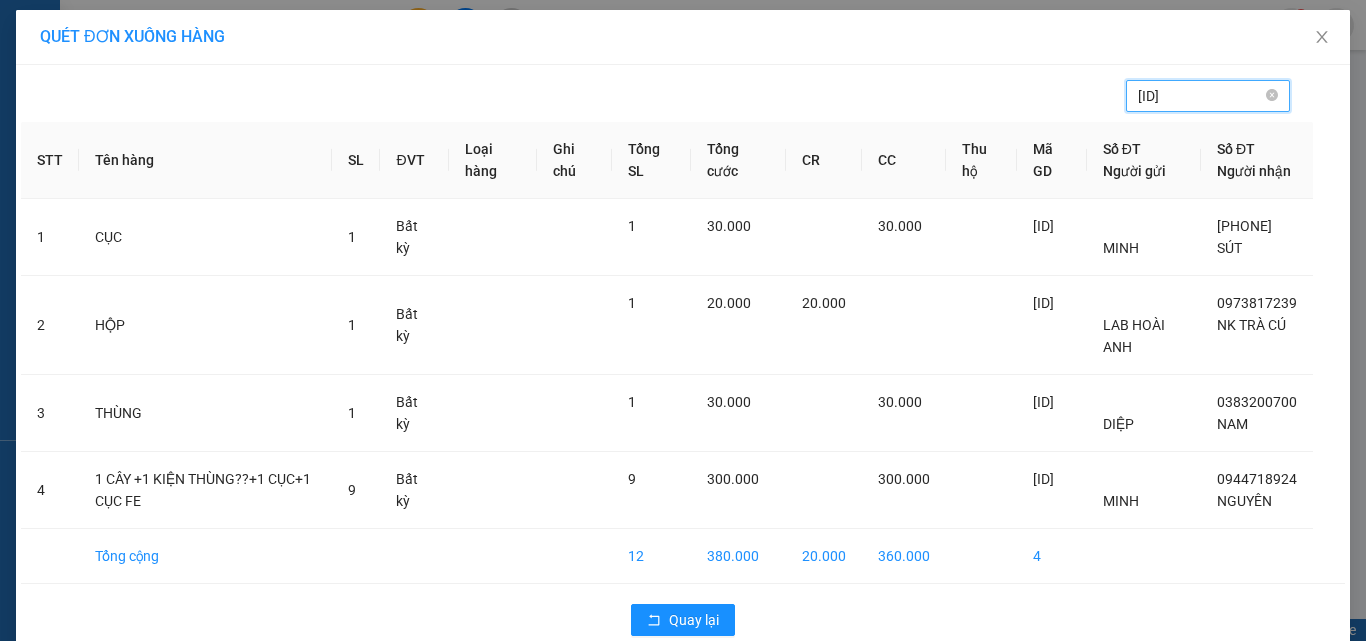 click on "[ID]" at bounding box center [1200, 96] 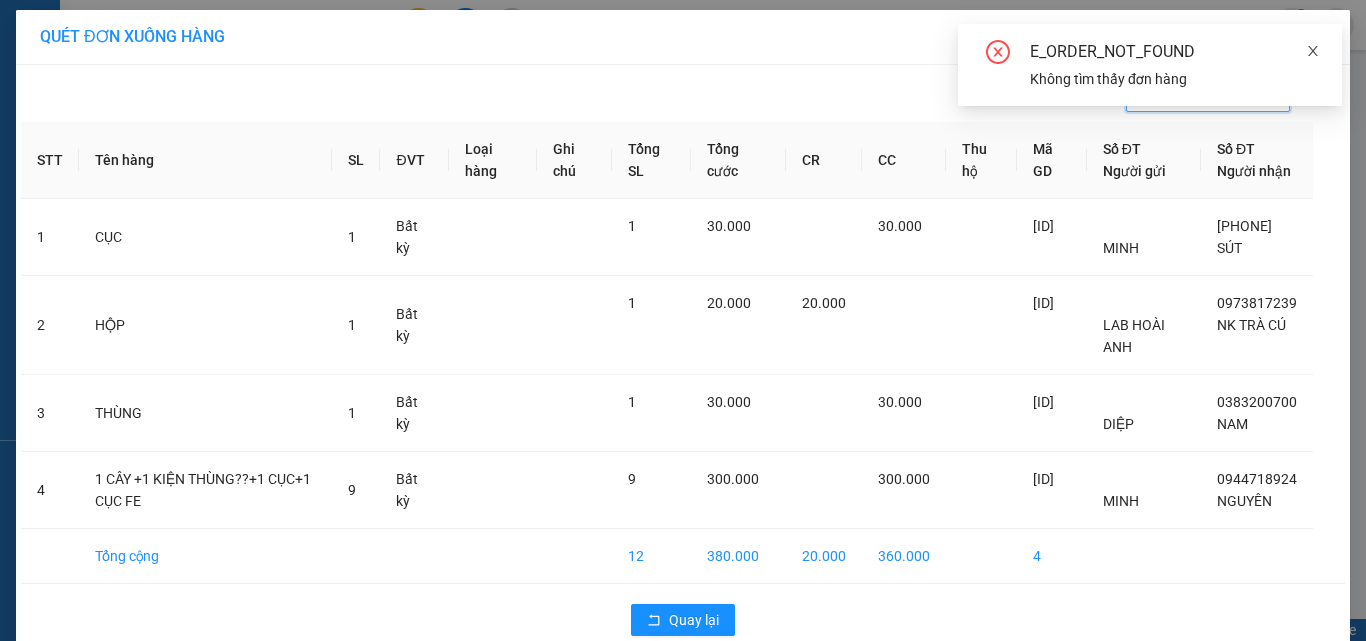 click 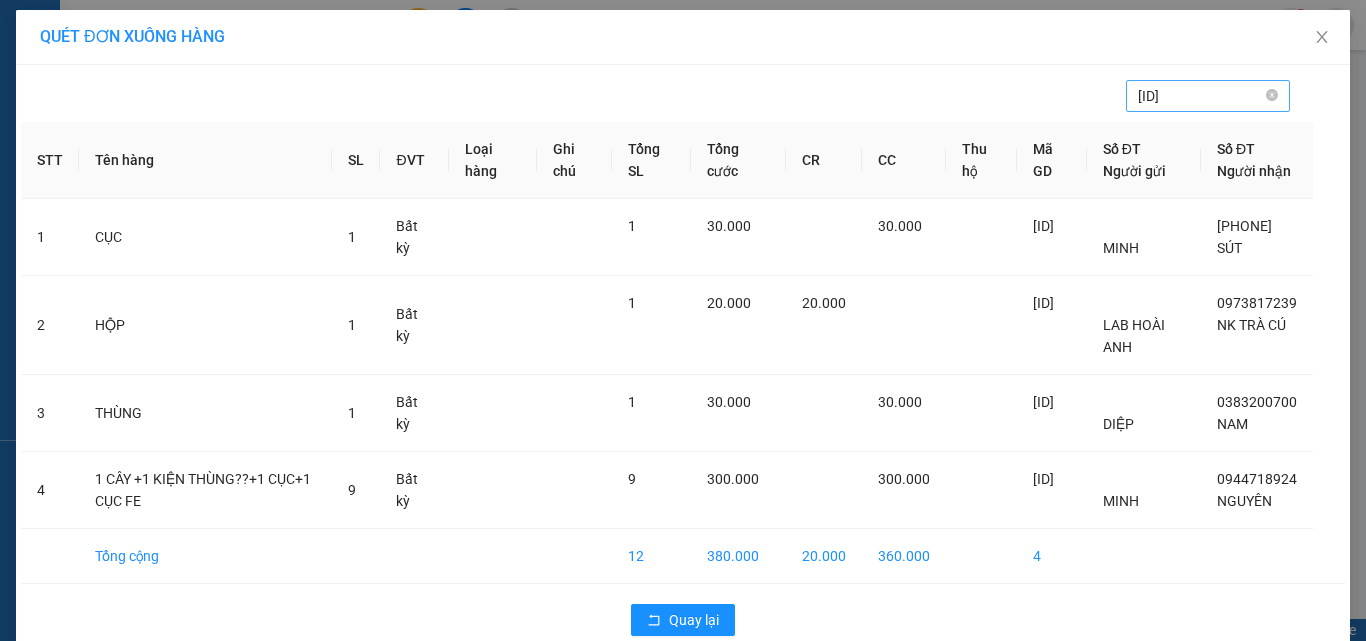 click on "[ID]" at bounding box center (1200, 96) 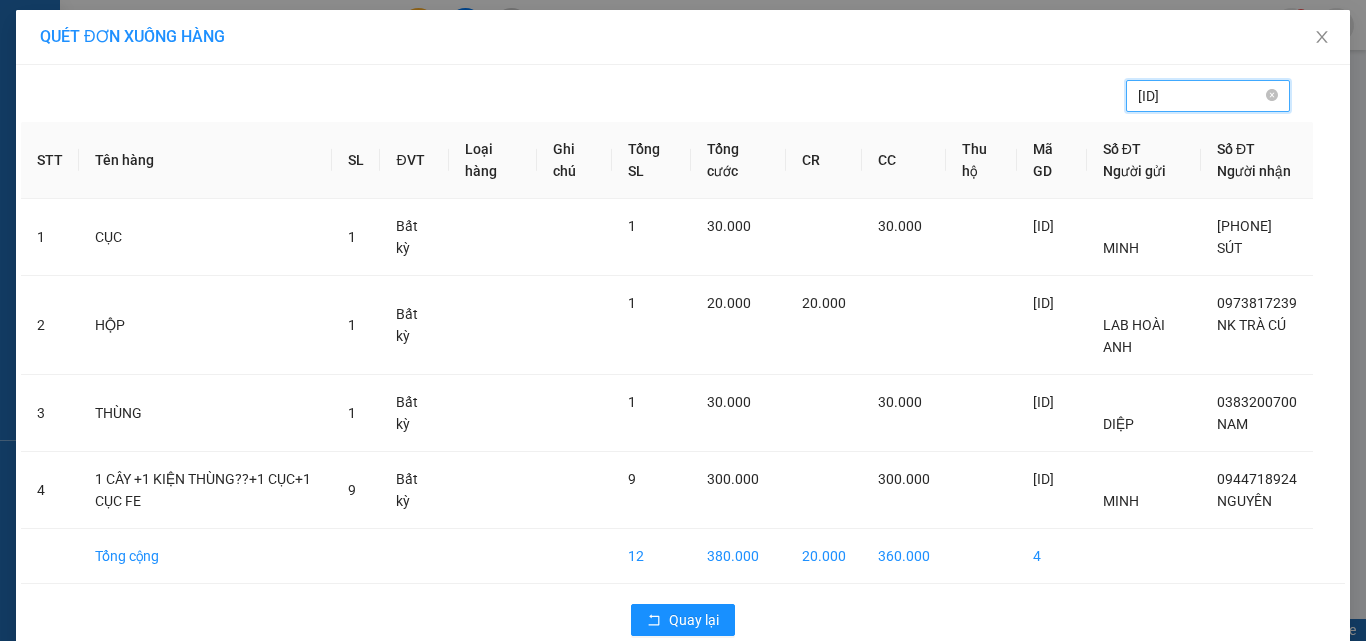 click on "[ID]" at bounding box center (1200, 96) 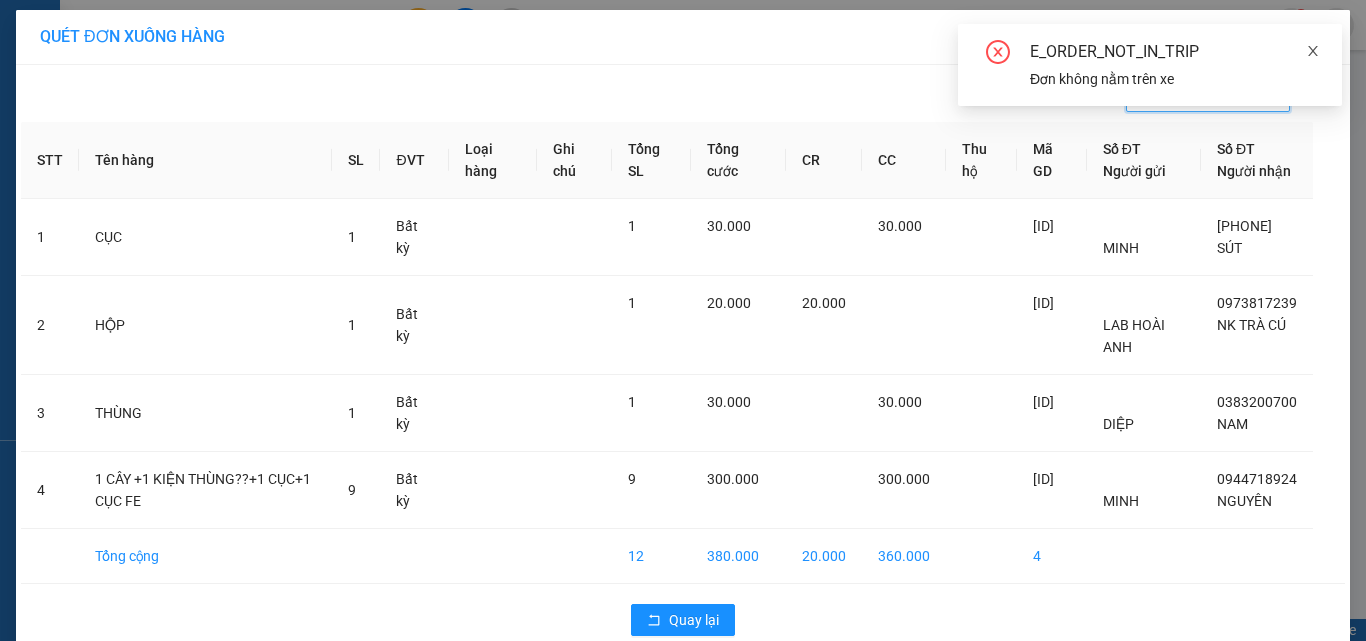 click 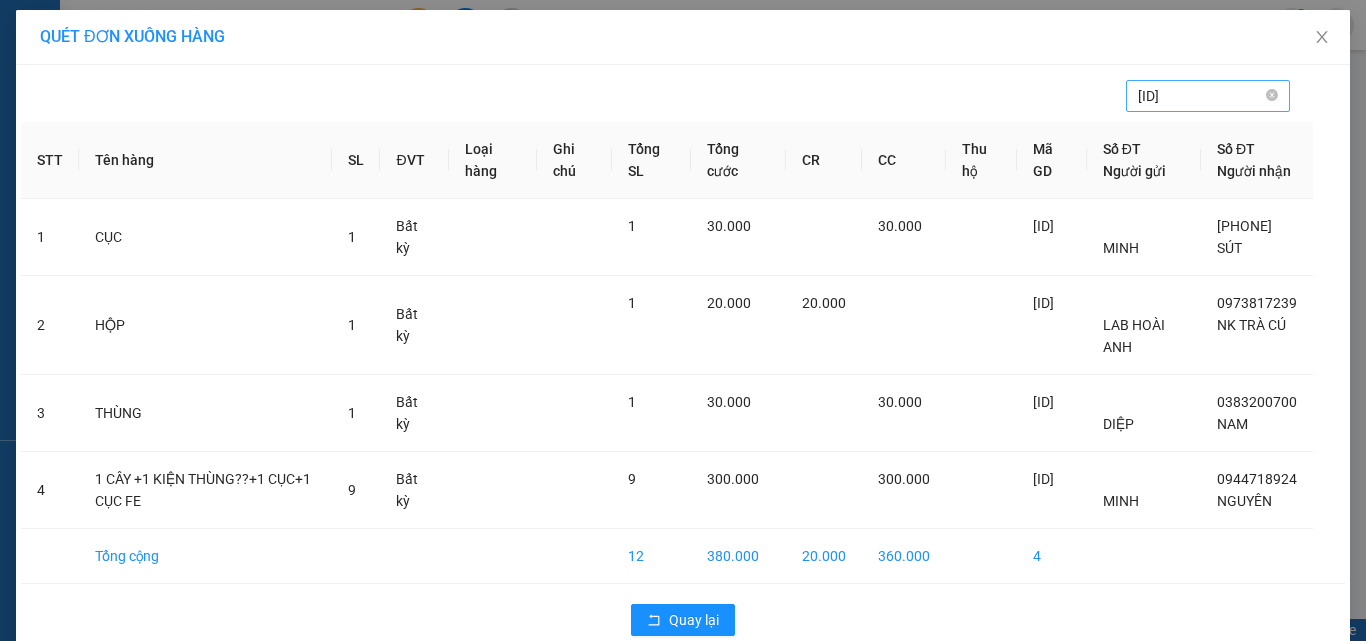 click on "[ID]" at bounding box center [1200, 96] 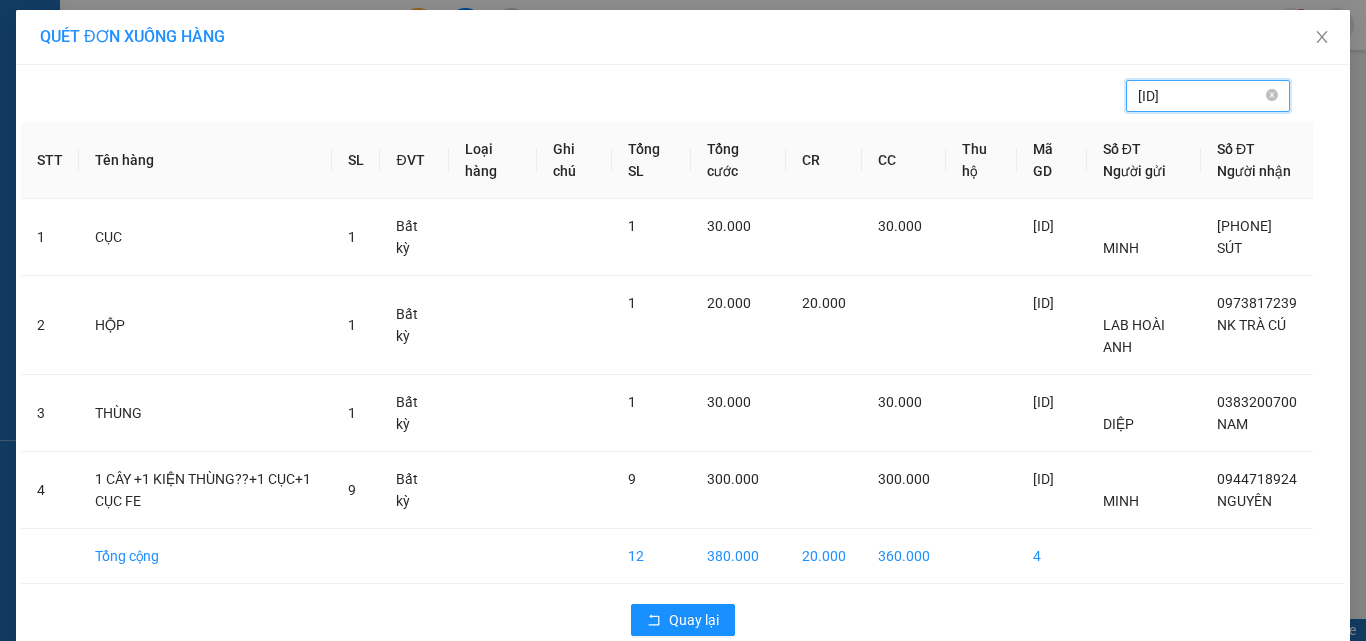 click on "[ID]" at bounding box center (1200, 96) 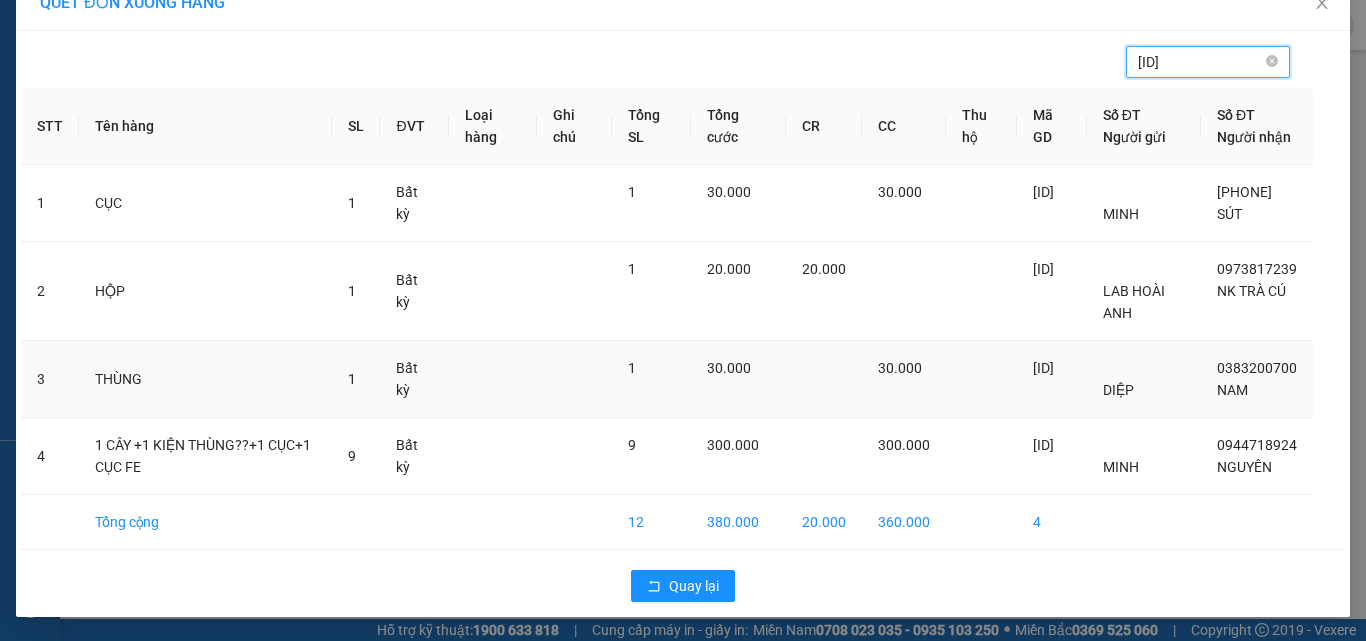 scroll, scrollTop: 56, scrollLeft: 0, axis: vertical 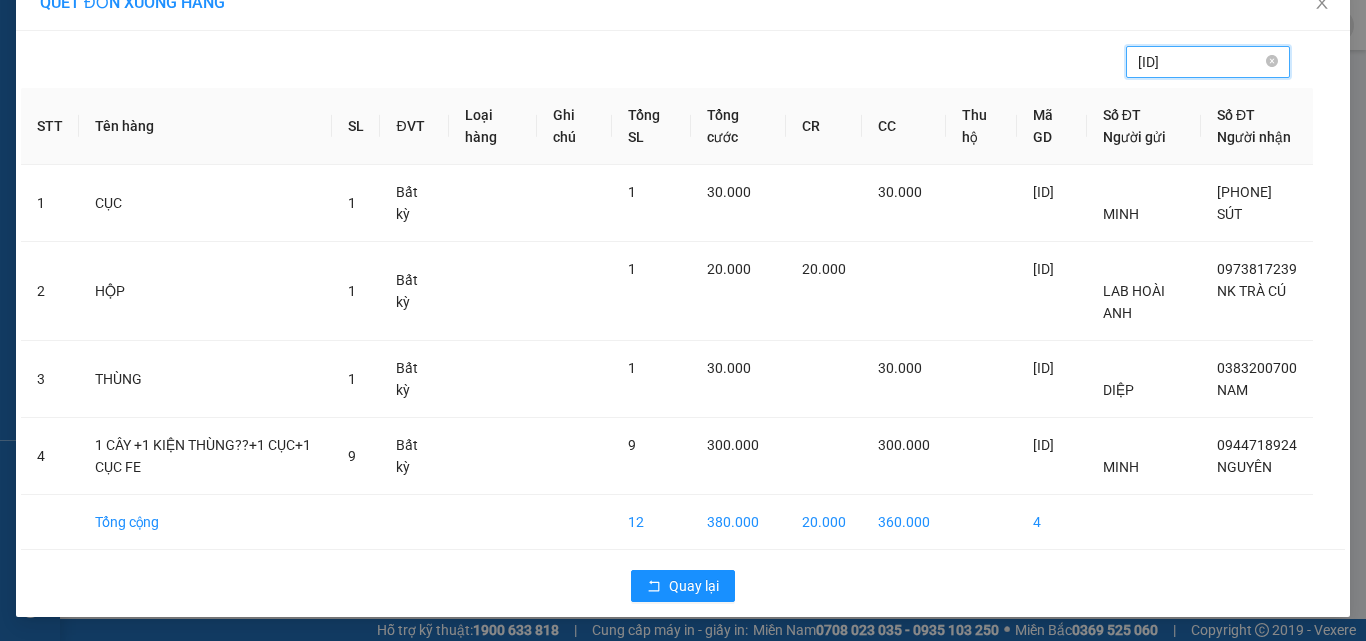 type on "[ID]" 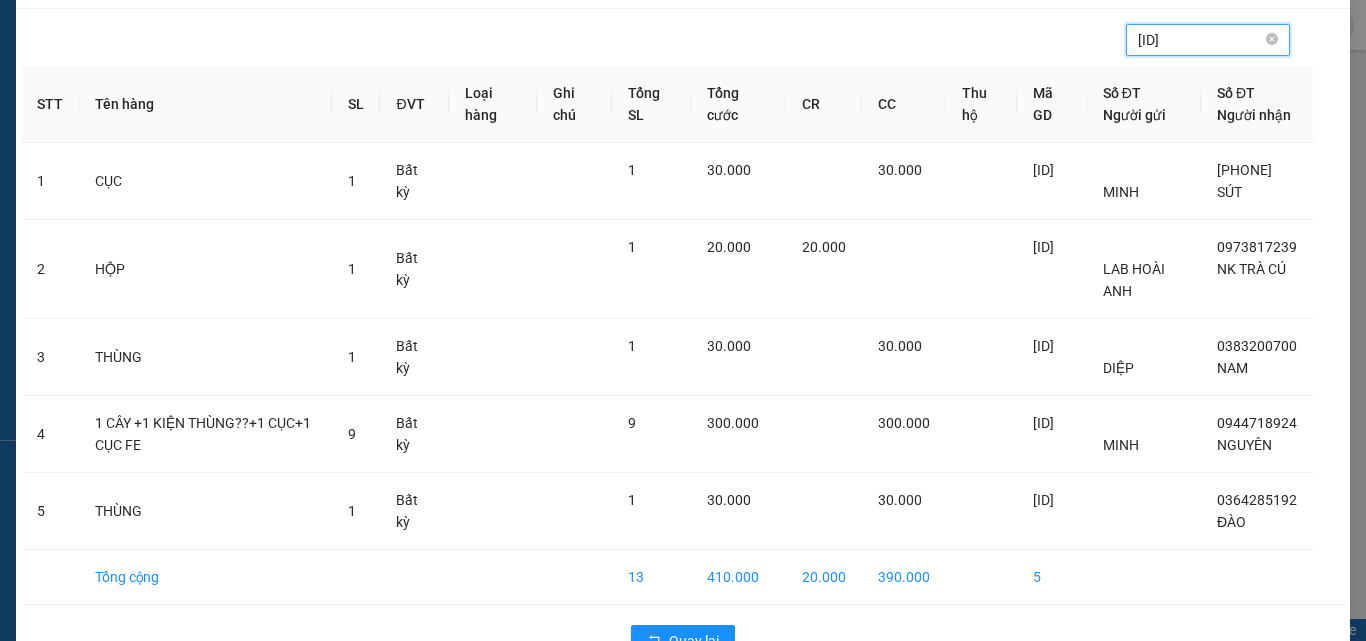 type on "[ID]" 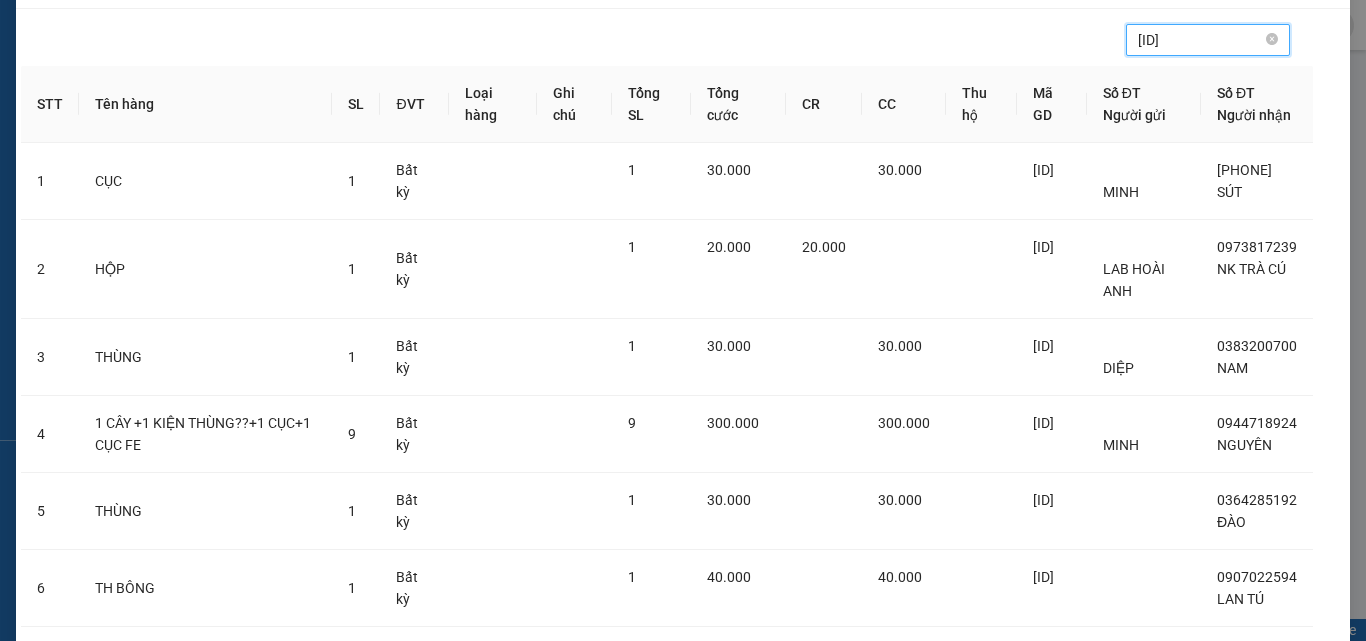 type on "[ID]" 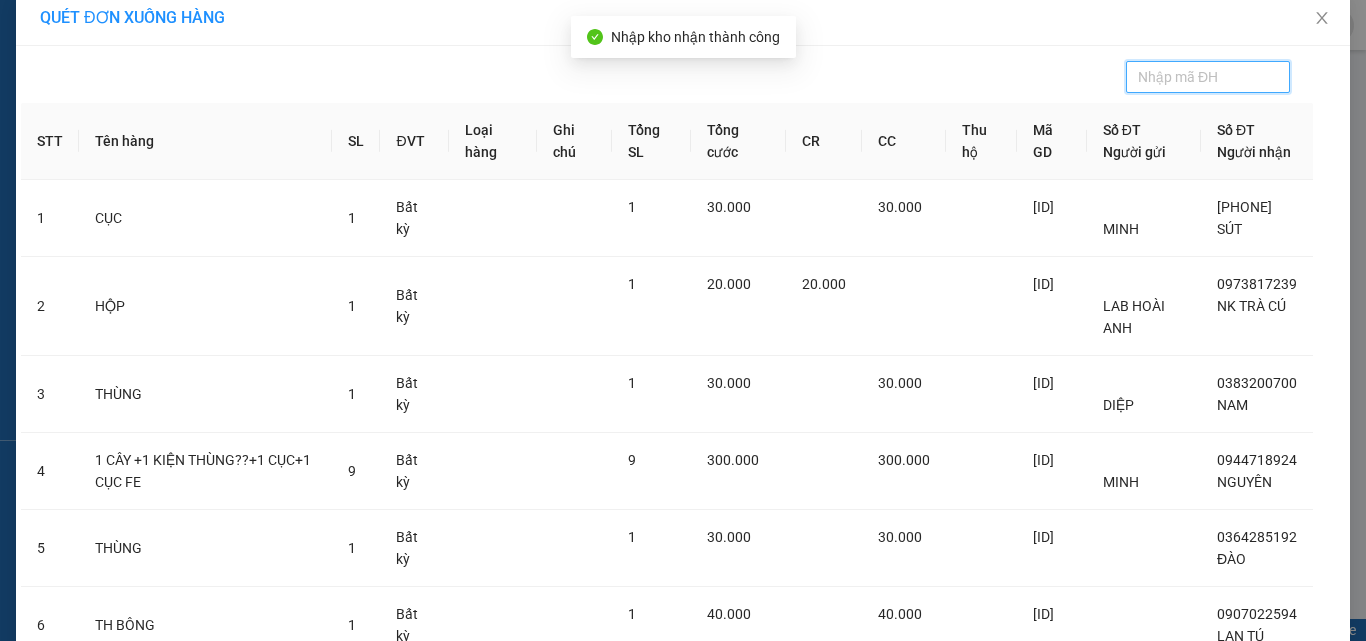 scroll, scrollTop: 0, scrollLeft: 0, axis: both 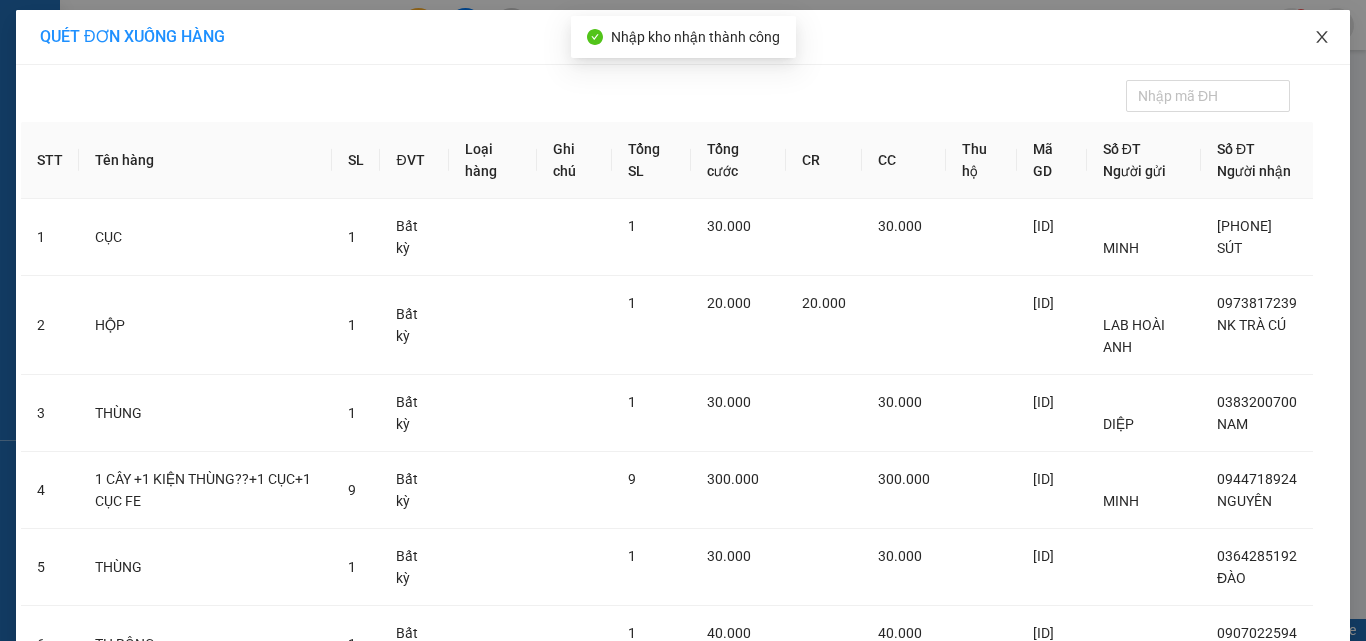 click 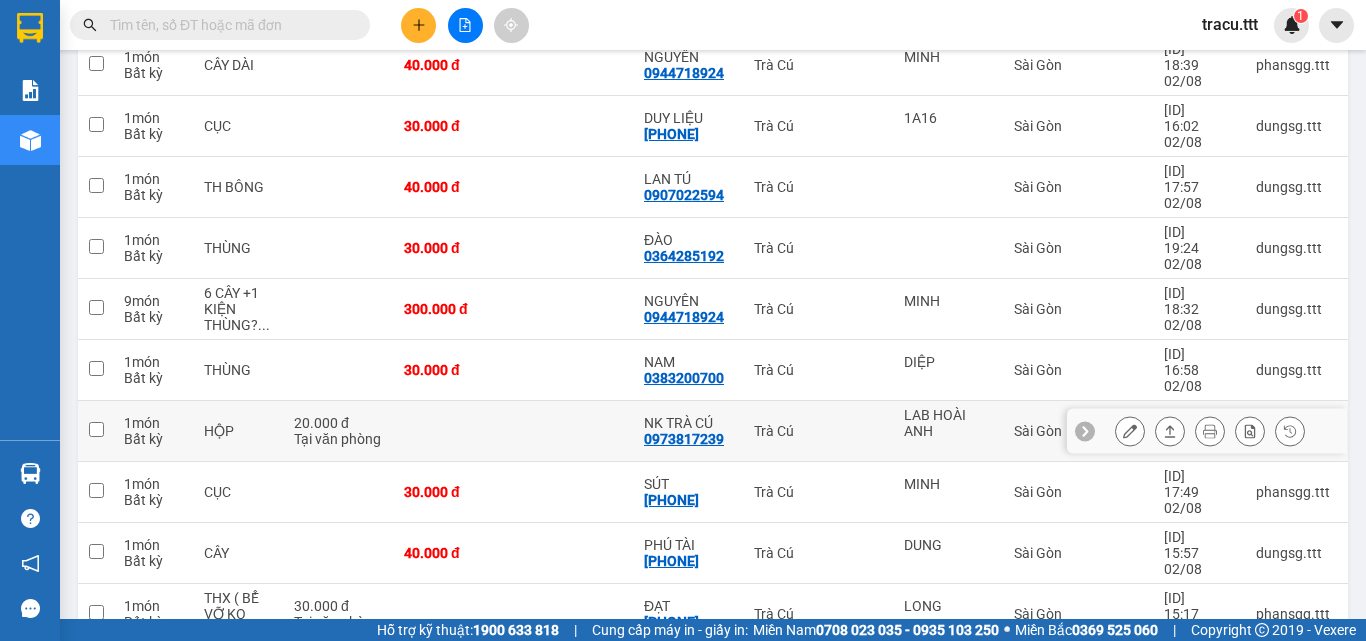 scroll, scrollTop: 0, scrollLeft: 0, axis: both 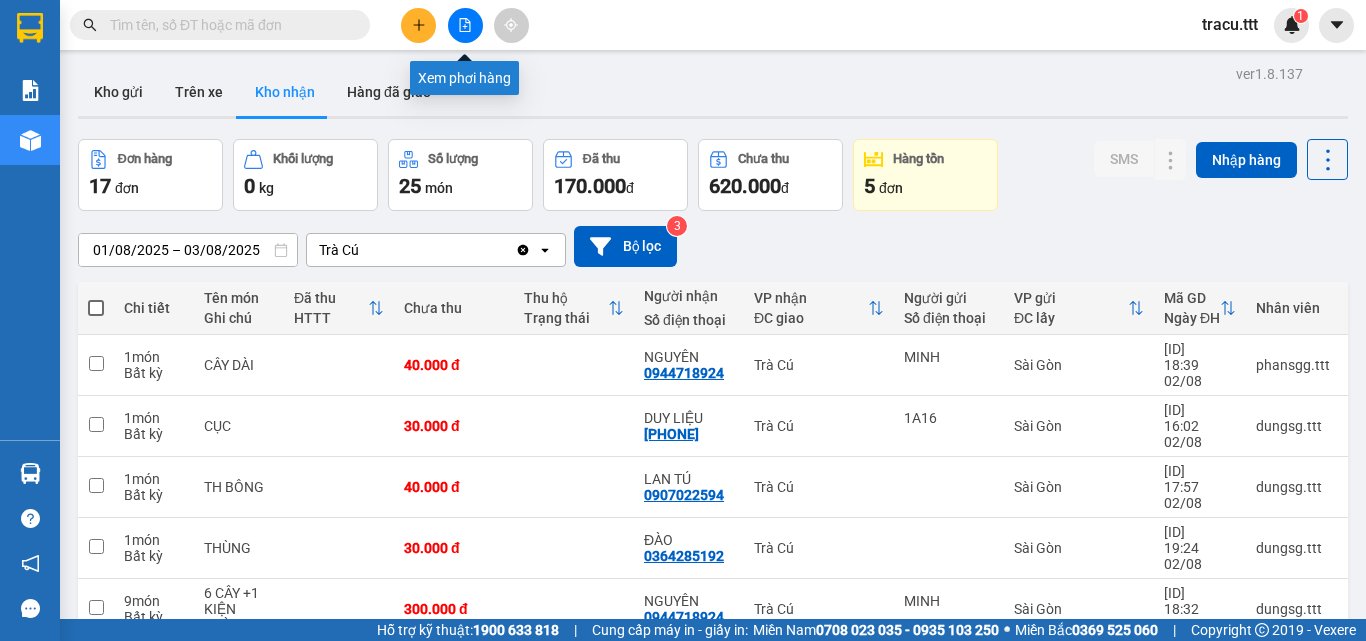 click at bounding box center [465, 25] 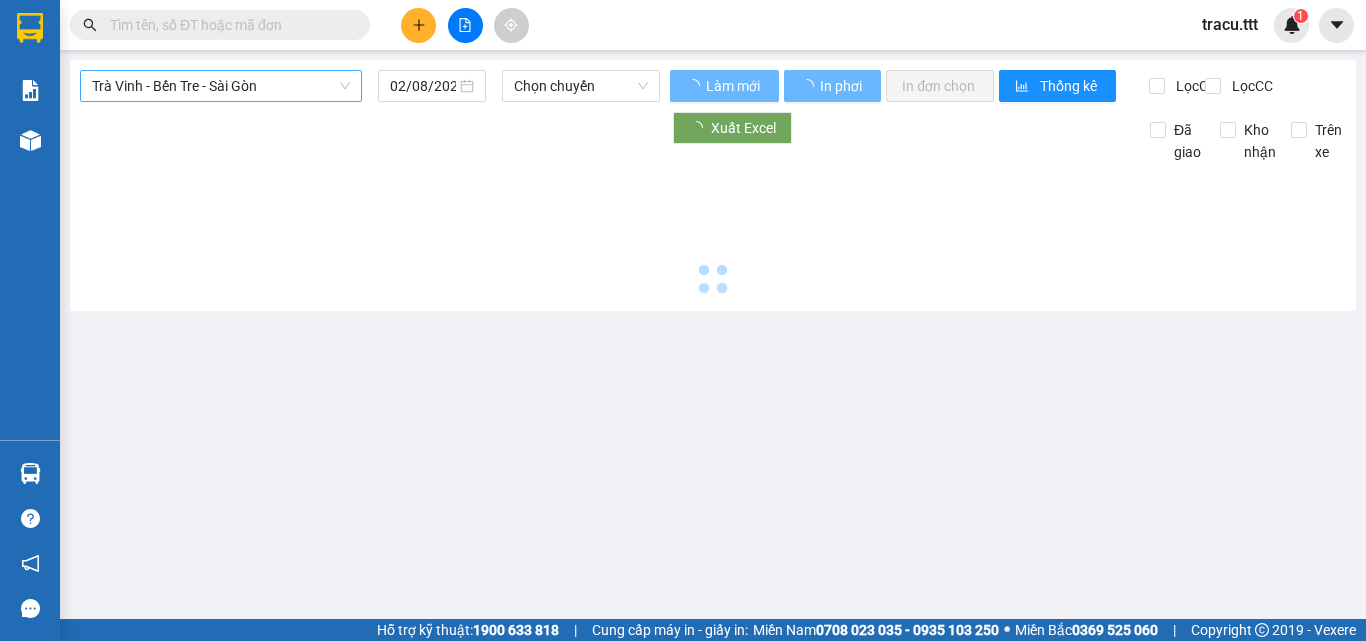 click on "Trà Vinh - Bến Tre - Sài Gòn" at bounding box center [221, 86] 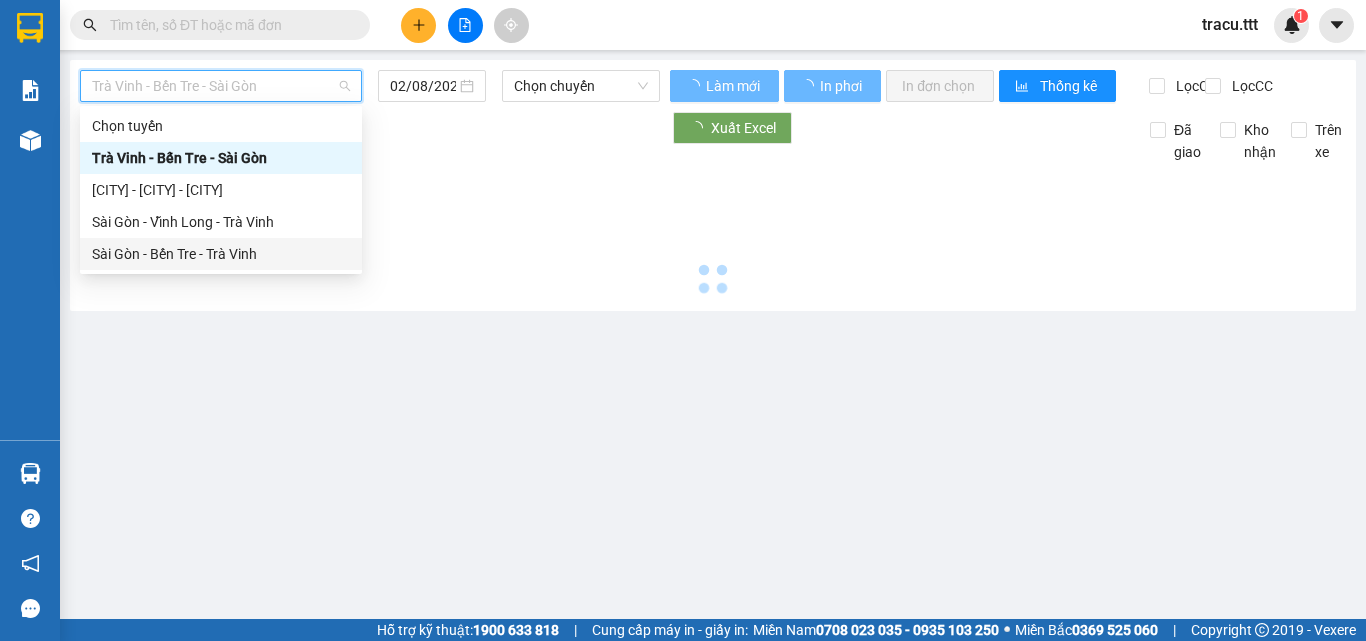 click on "Sài Gòn - Bến Tre - Trà Vinh" at bounding box center (221, 254) 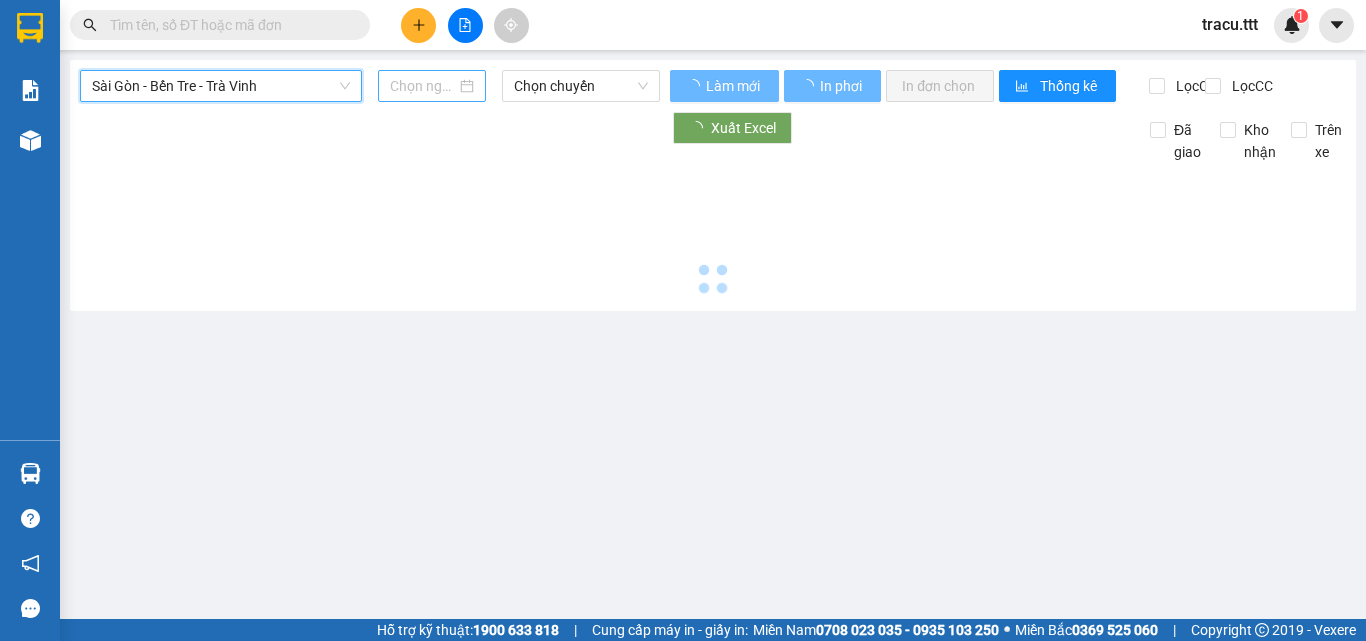 click at bounding box center (423, 86) 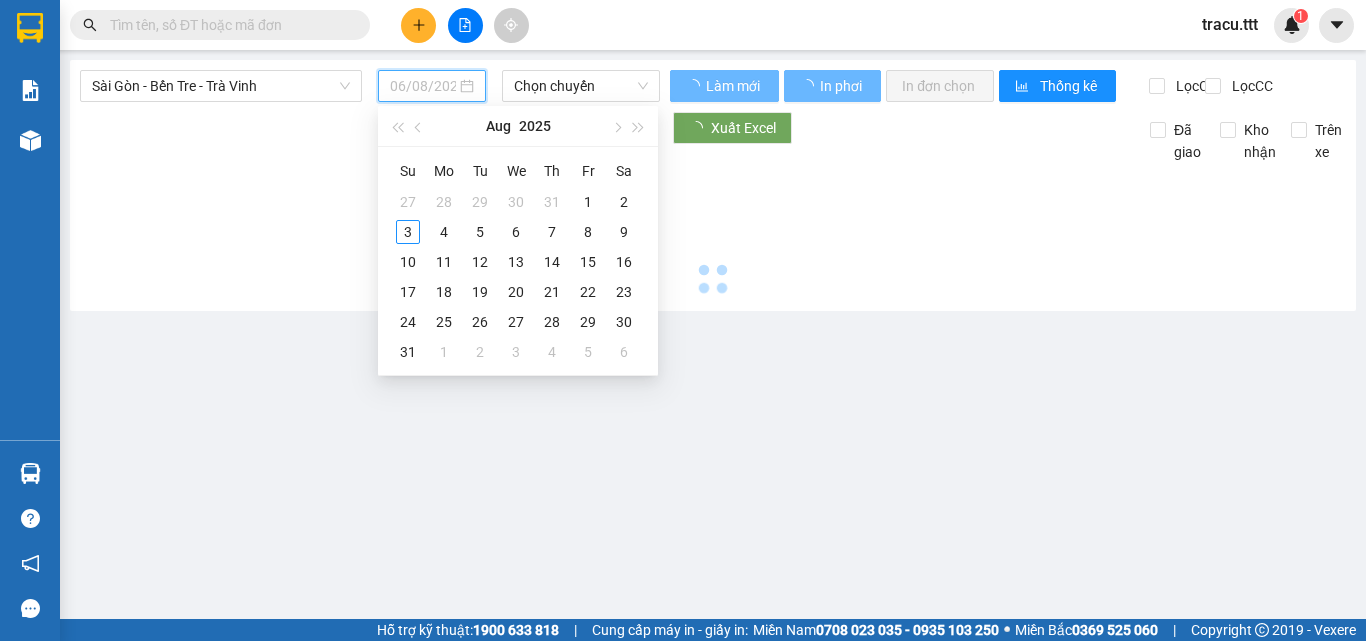 type on "08/08/2025" 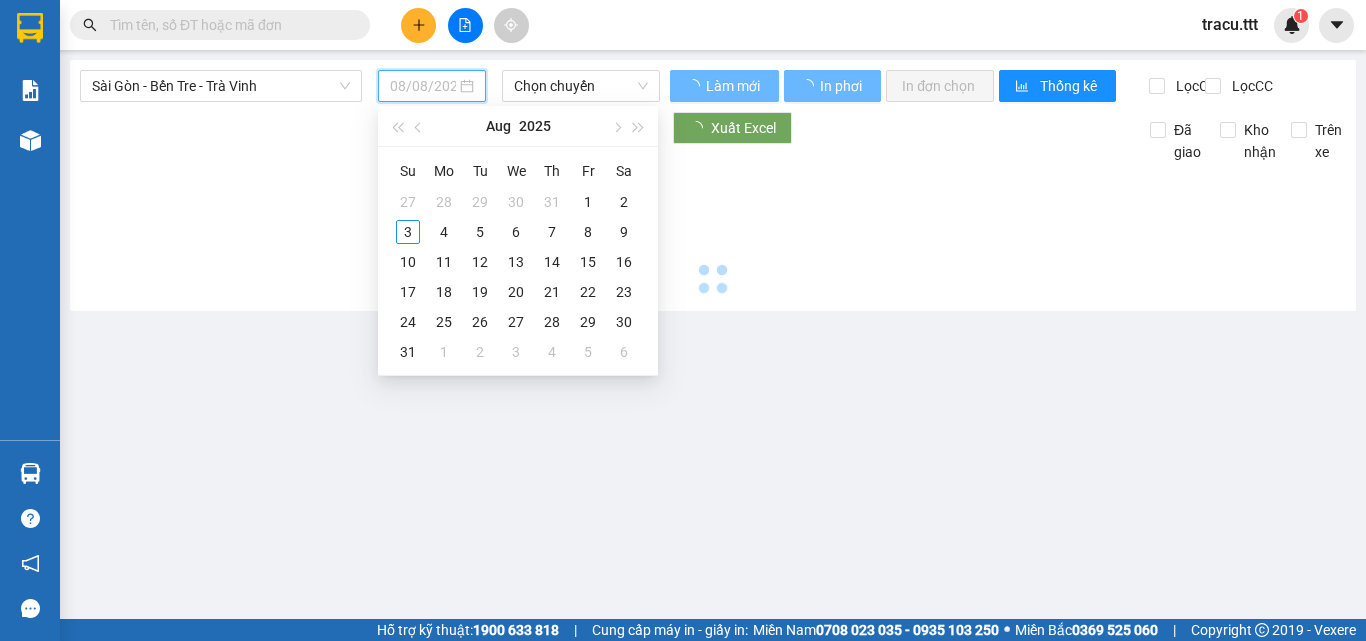 type on "09/08/2025" 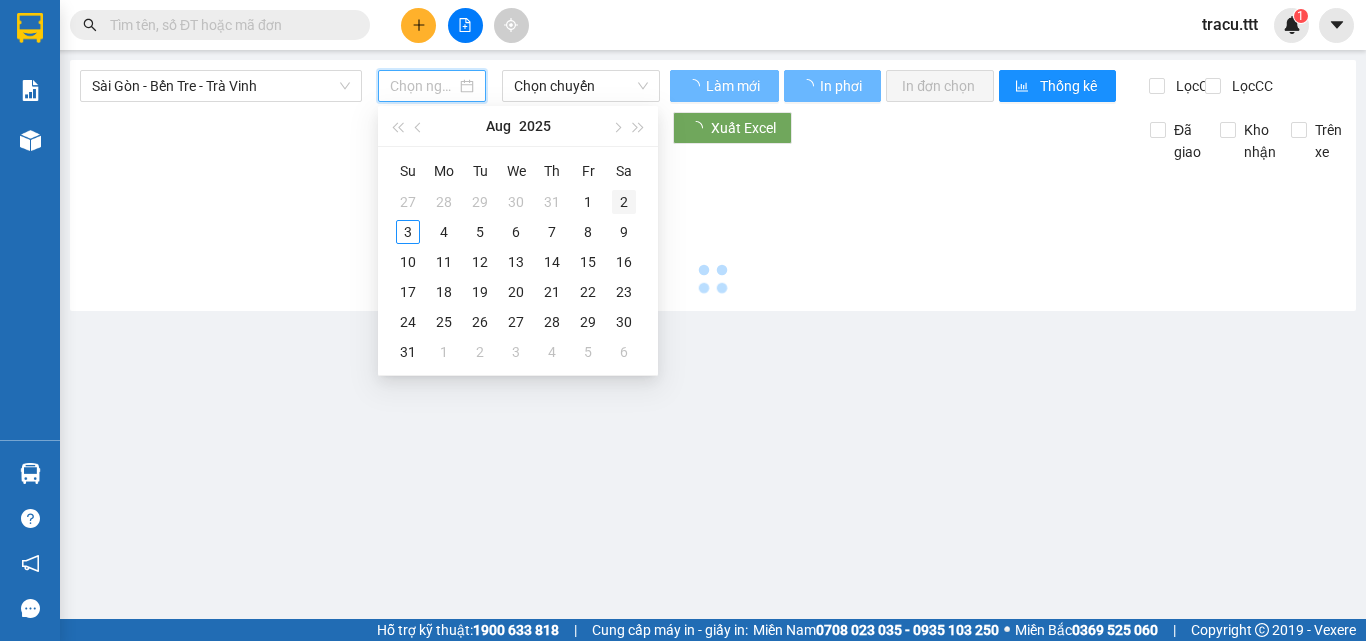 type on "02/08/2025" 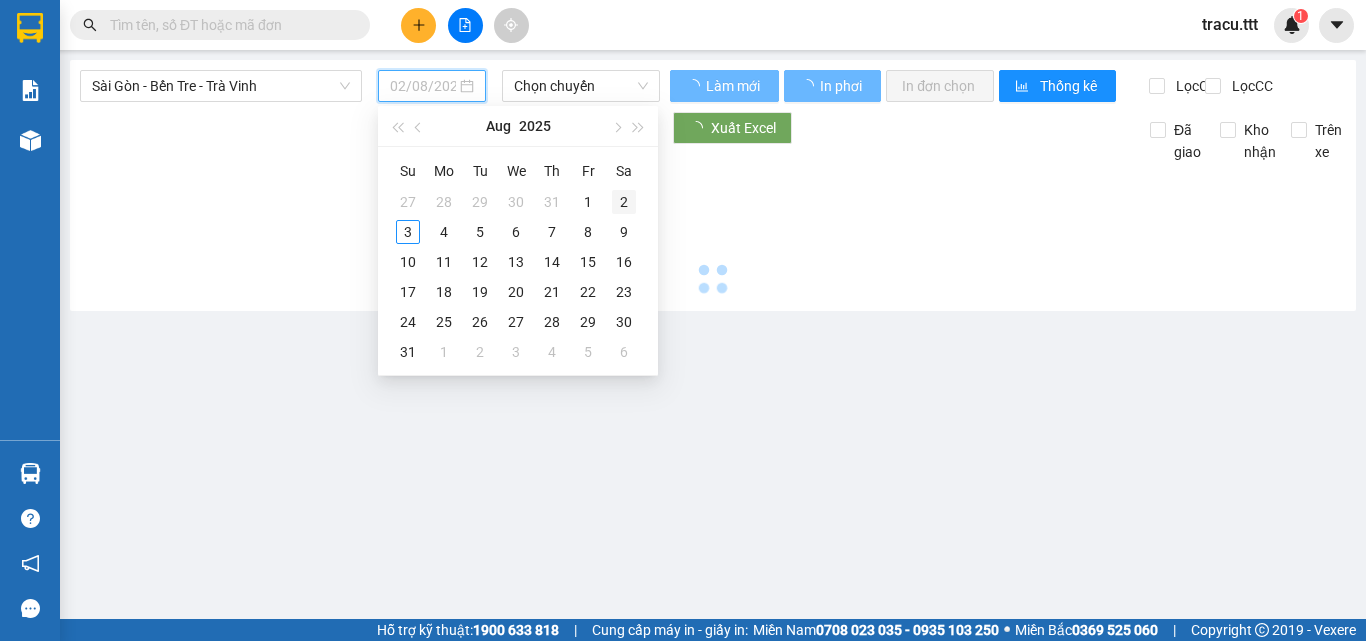 click on "2" at bounding box center (624, 202) 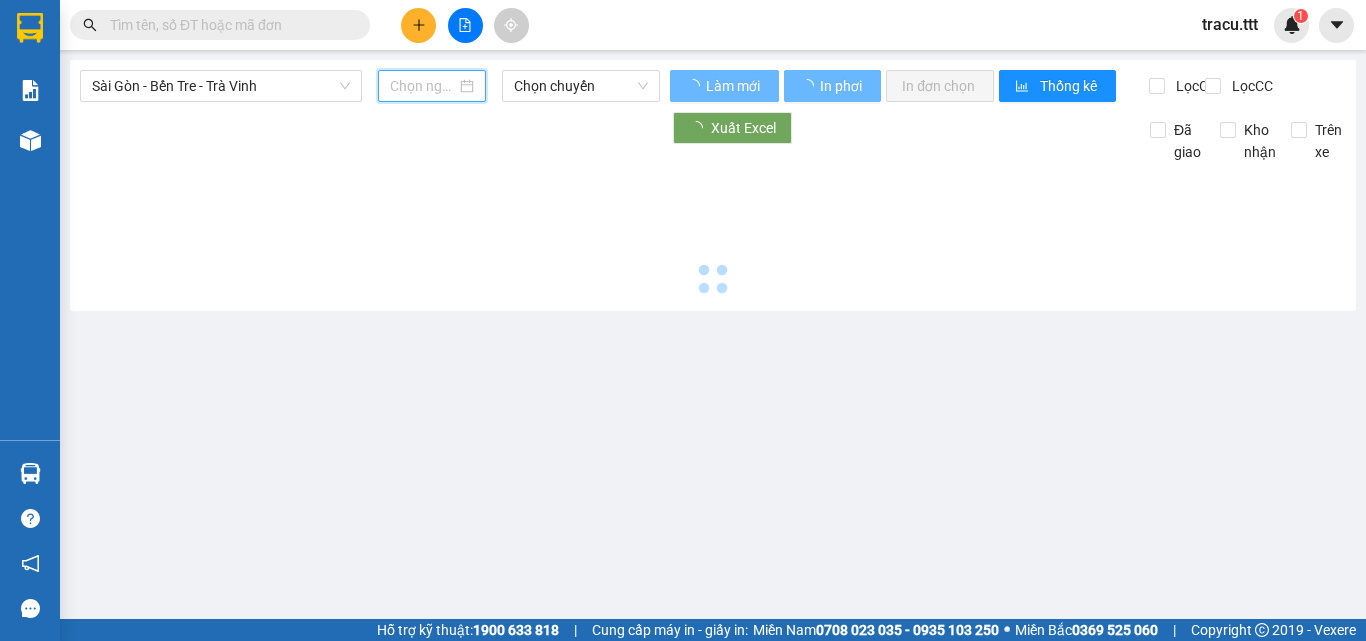 click at bounding box center (432, 86) 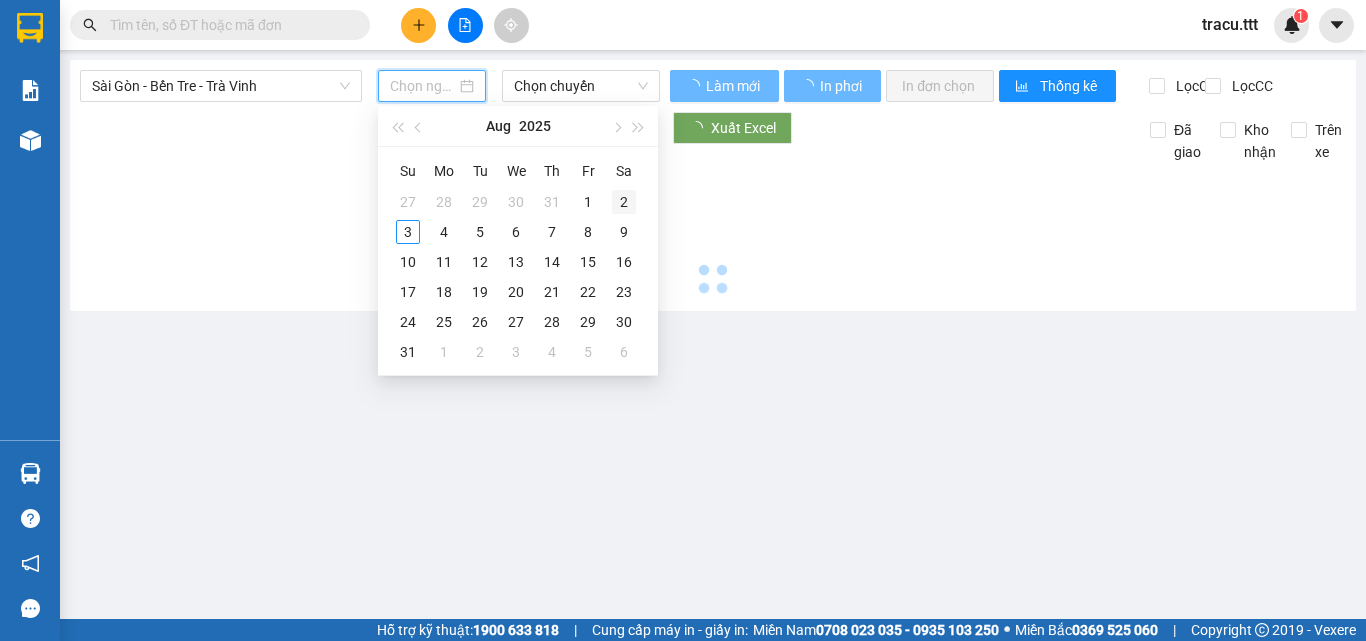 type on "02/08/2025" 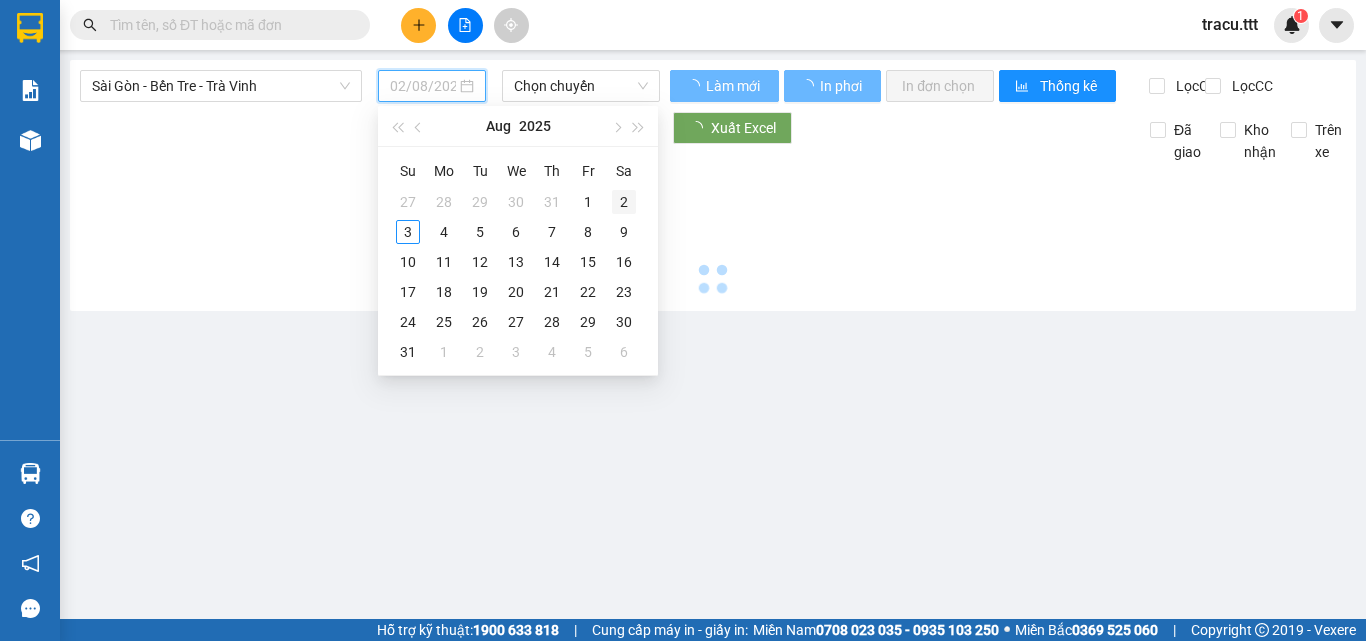 click on "2" at bounding box center (624, 202) 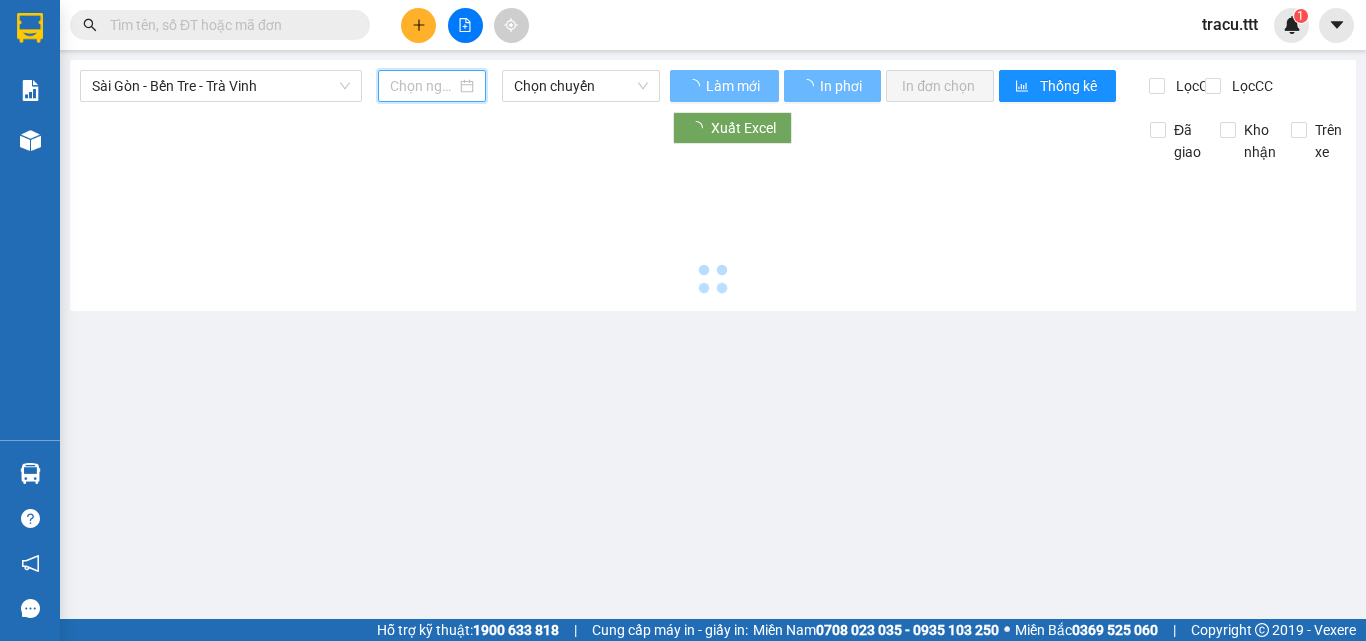 click at bounding box center [423, 86] 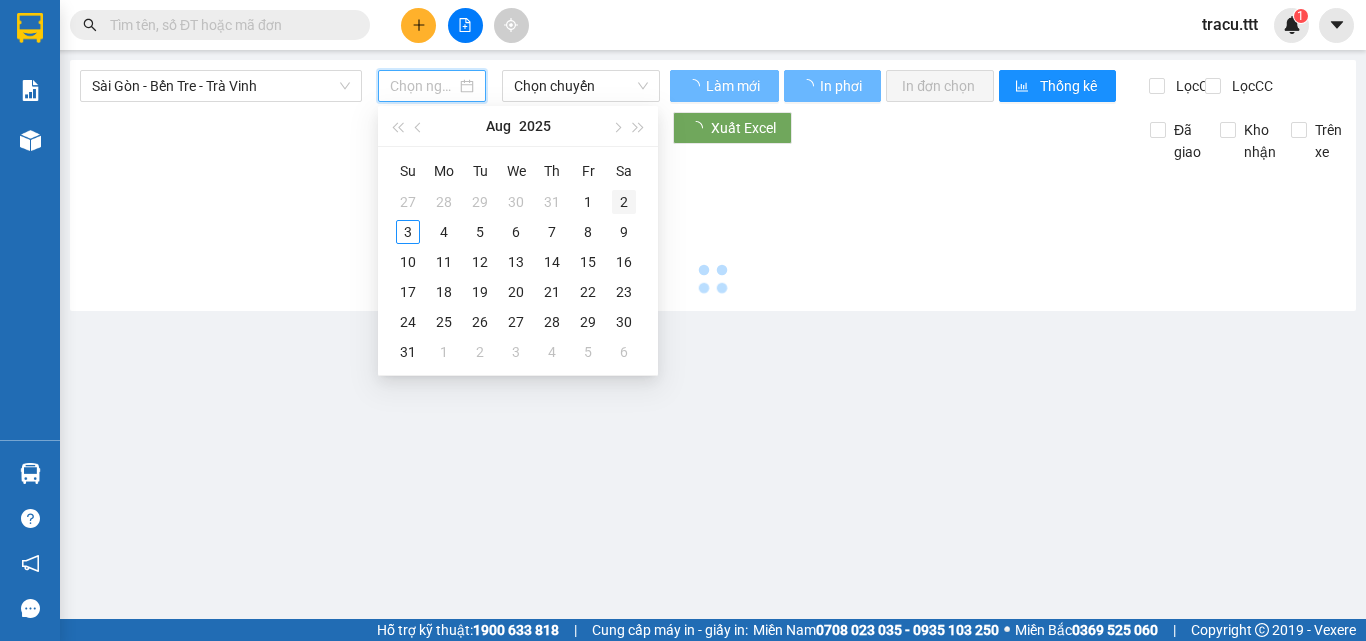 type on "02/08/2025" 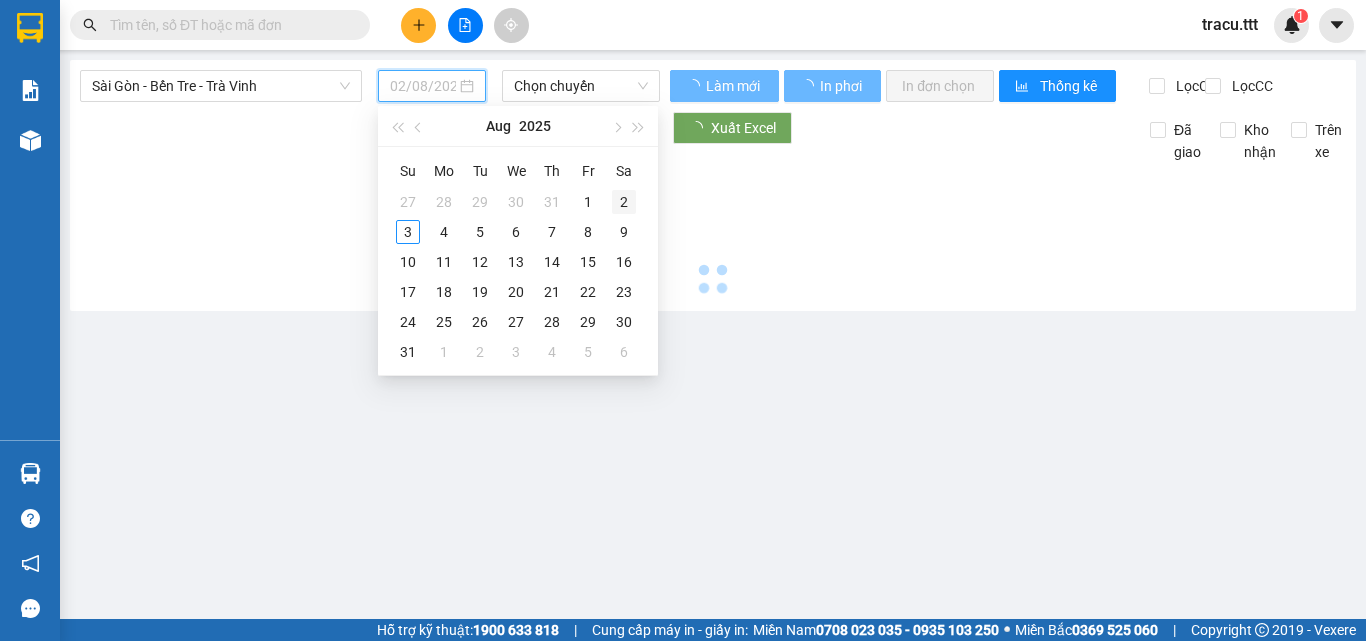 click on "2" at bounding box center (624, 202) 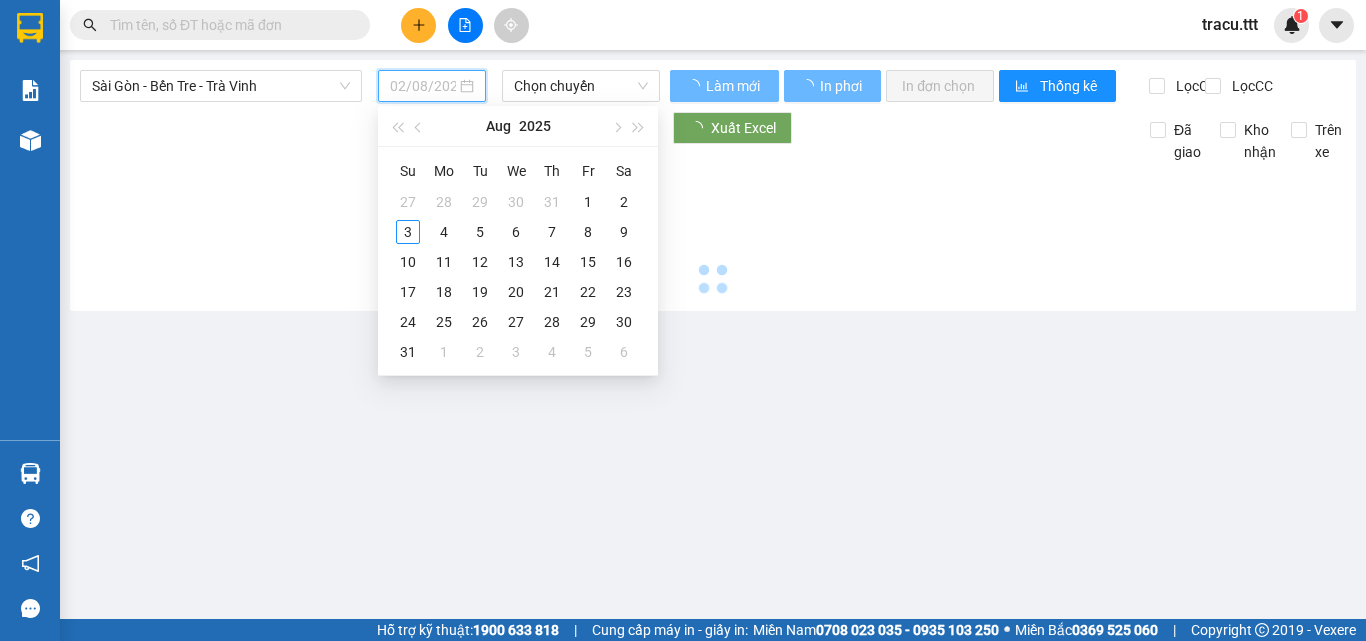 click at bounding box center (713, 232) 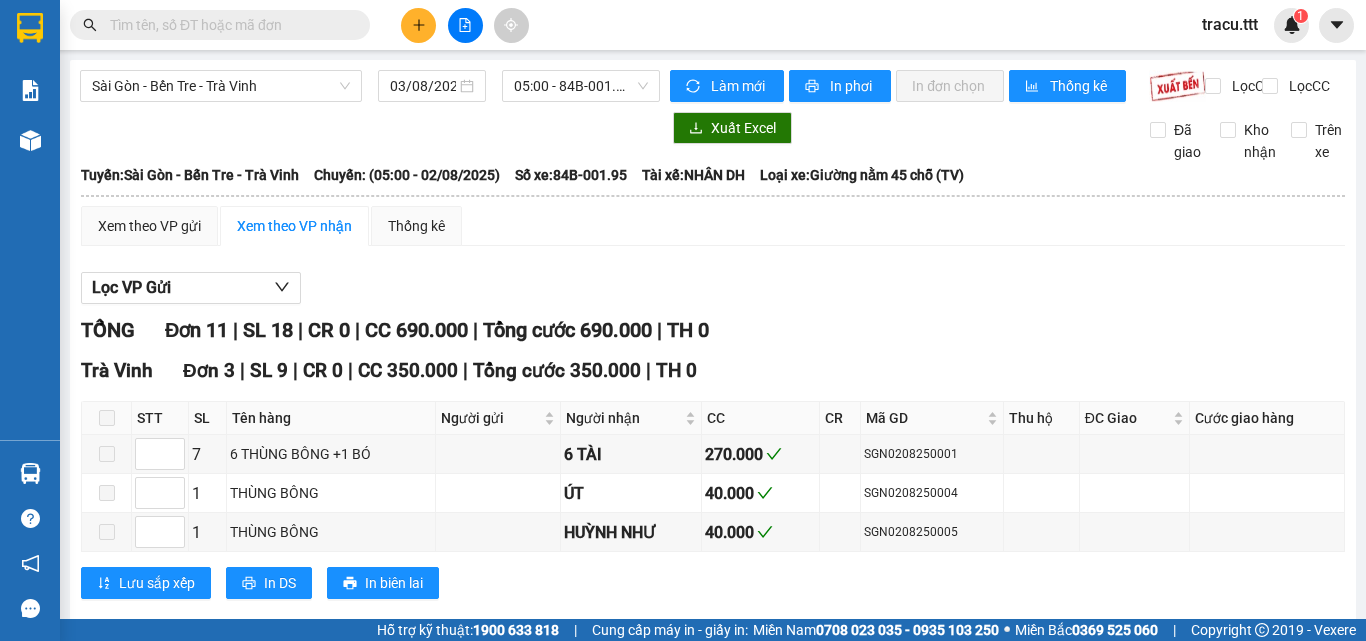 type on "02/08/2025" 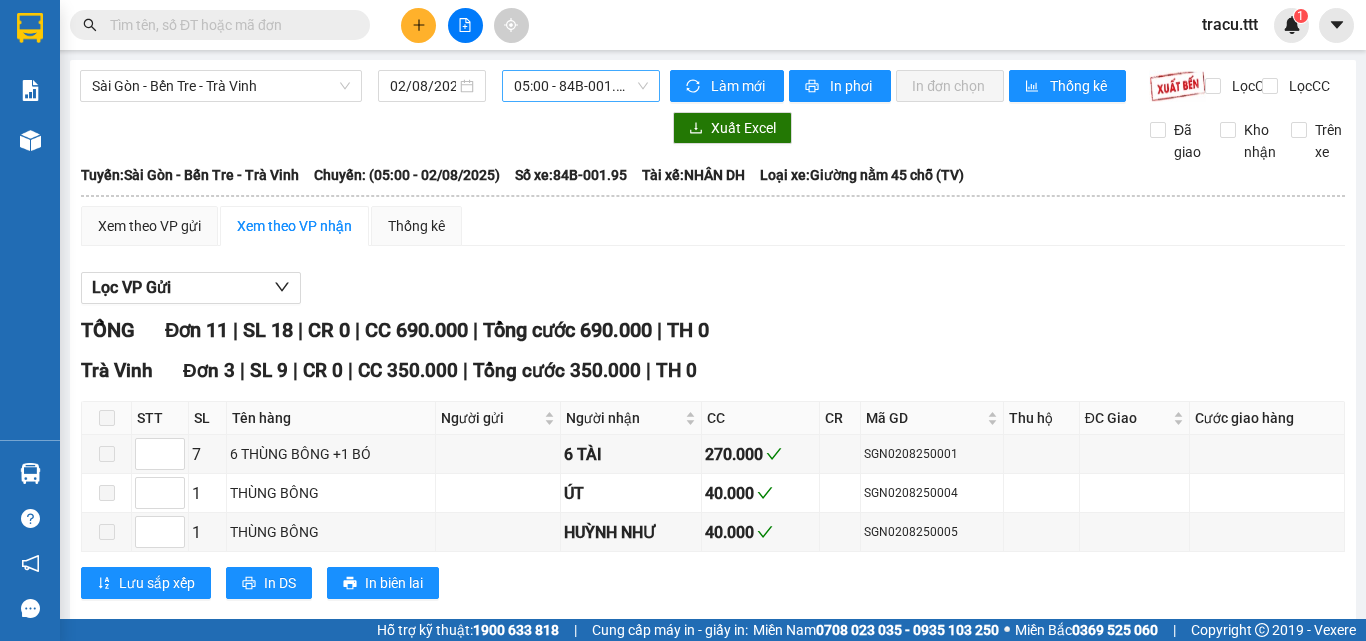 click on "05:00     - [ID]" at bounding box center (581, 86) 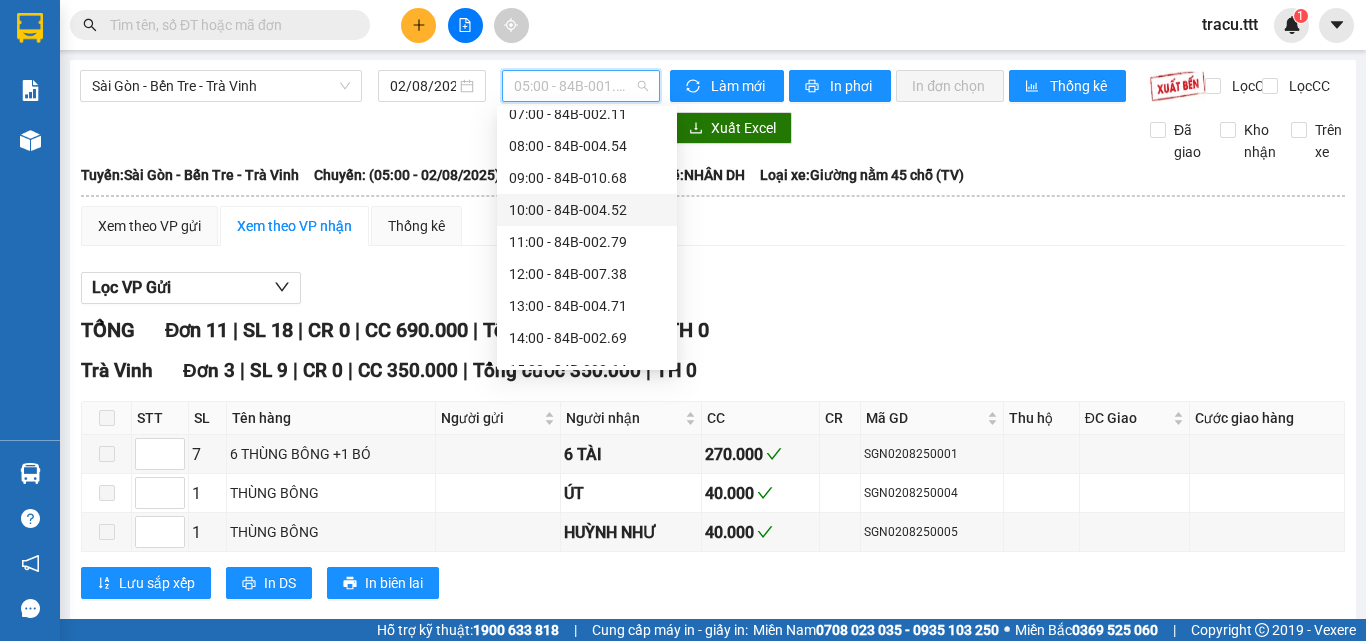 scroll, scrollTop: 320, scrollLeft: 0, axis: vertical 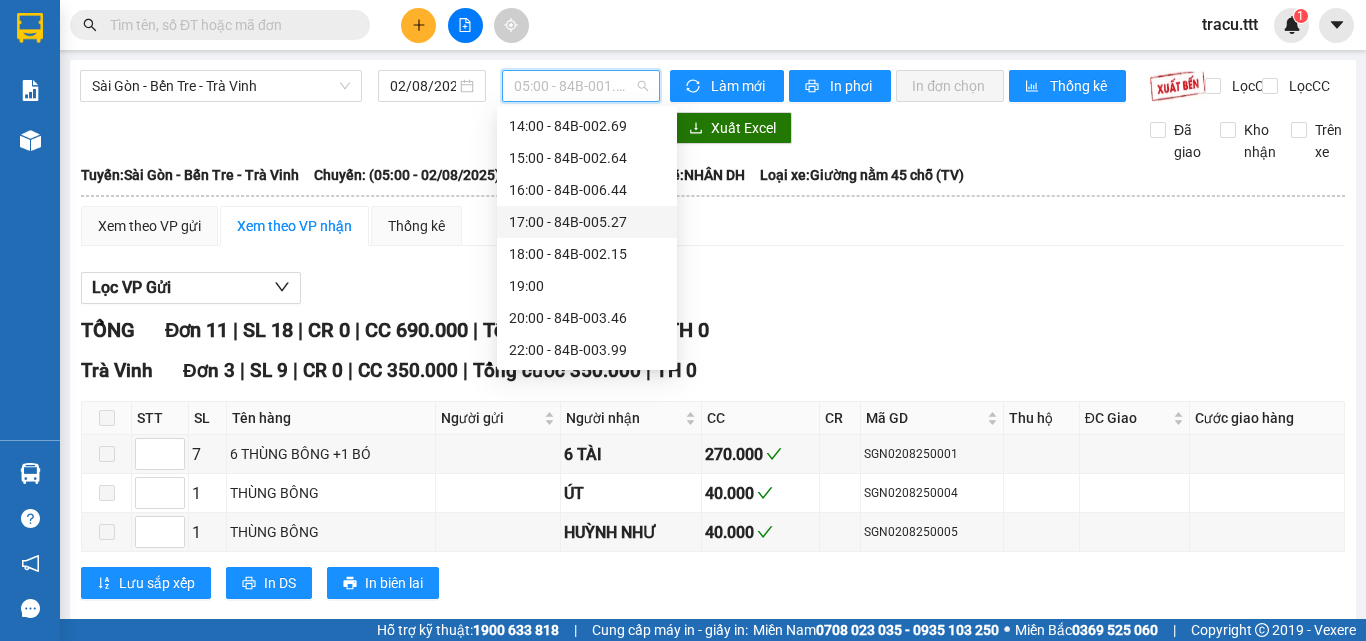 click on "17:00     - [ID]" at bounding box center [587, 222] 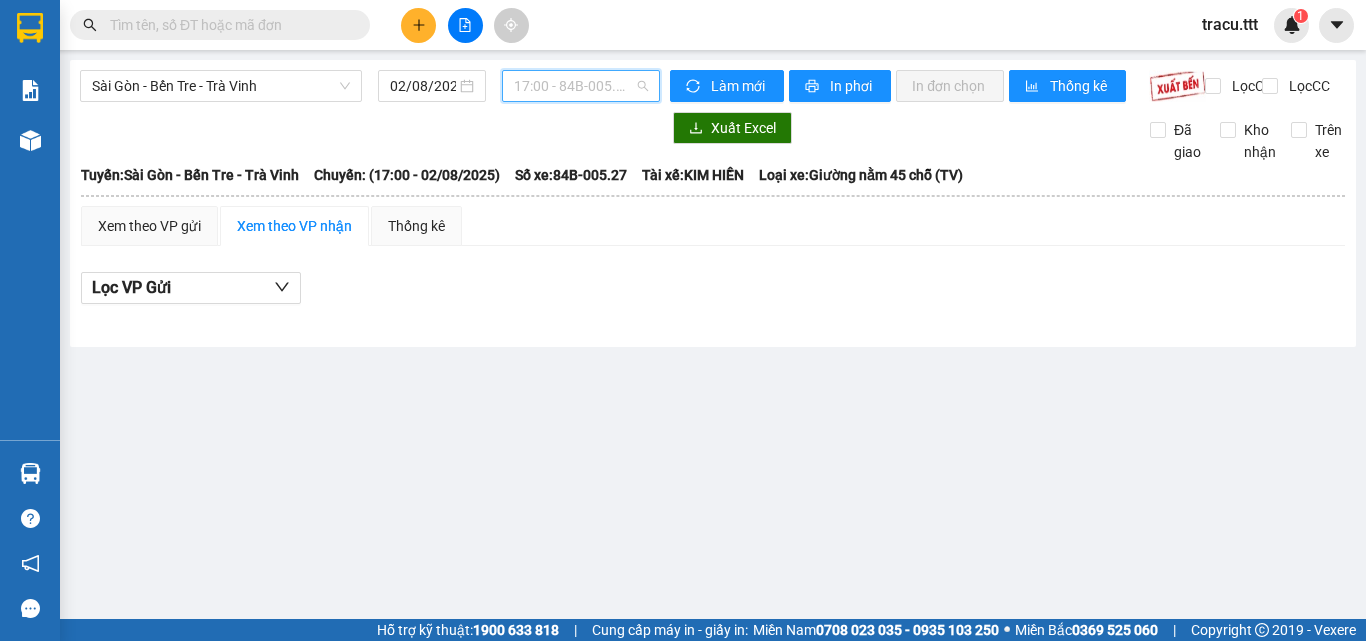 click on "17:00     - [ID]" at bounding box center [581, 86] 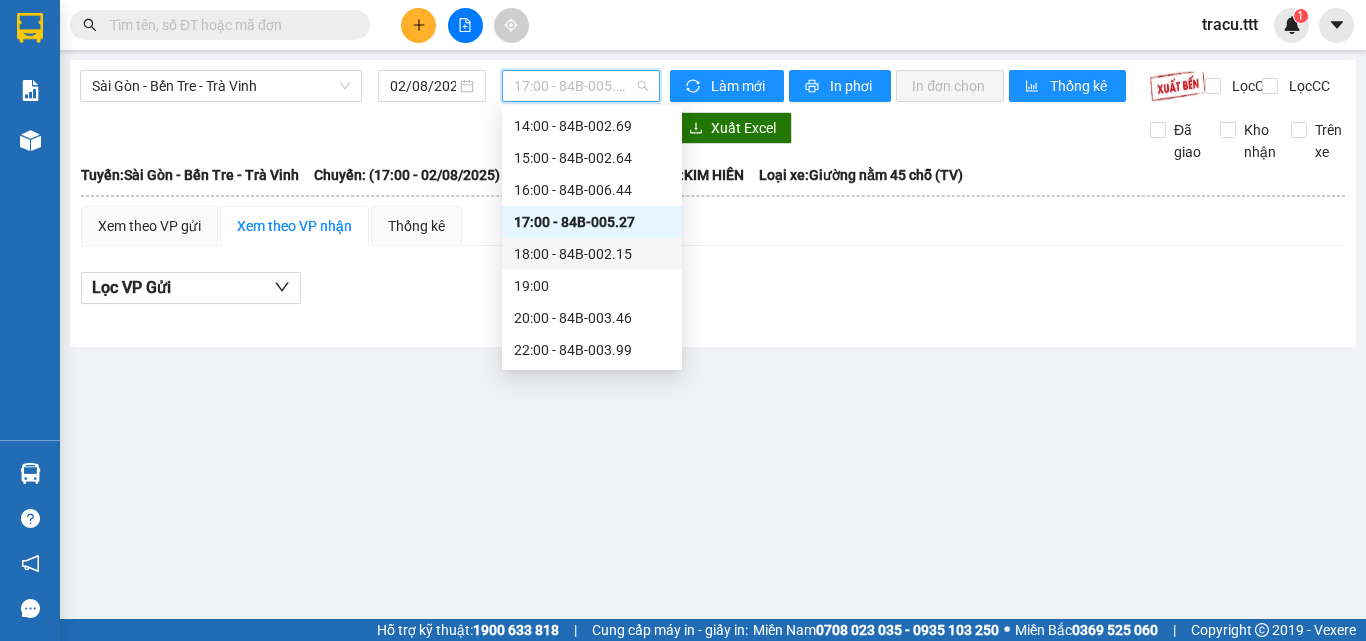 click on "18:00     - [ID]" at bounding box center [592, 254] 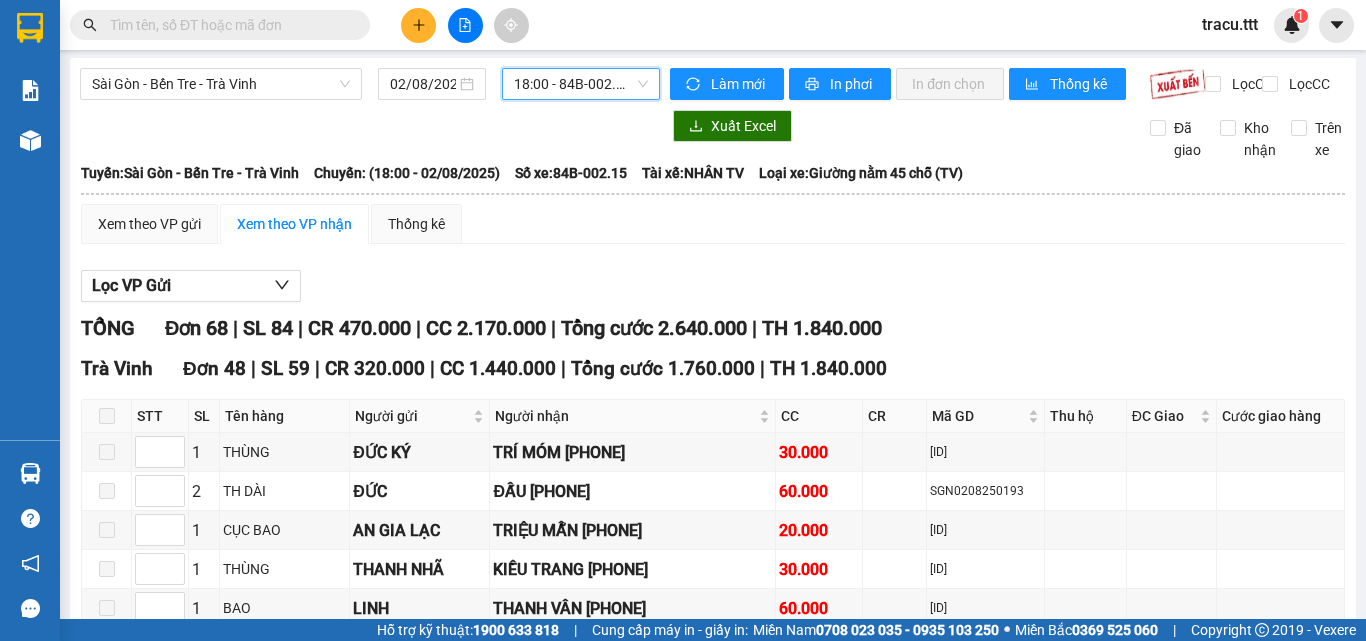 scroll, scrollTop: 0, scrollLeft: 0, axis: both 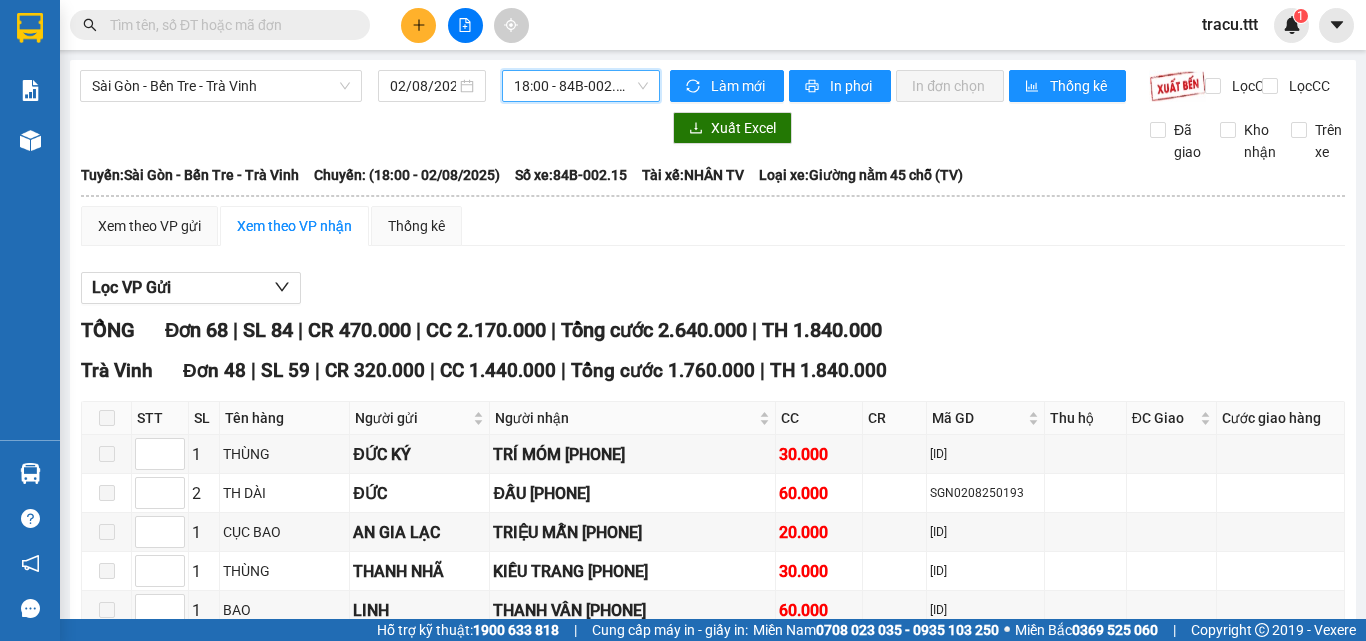 click on "18:00     - [ID]" at bounding box center [581, 86] 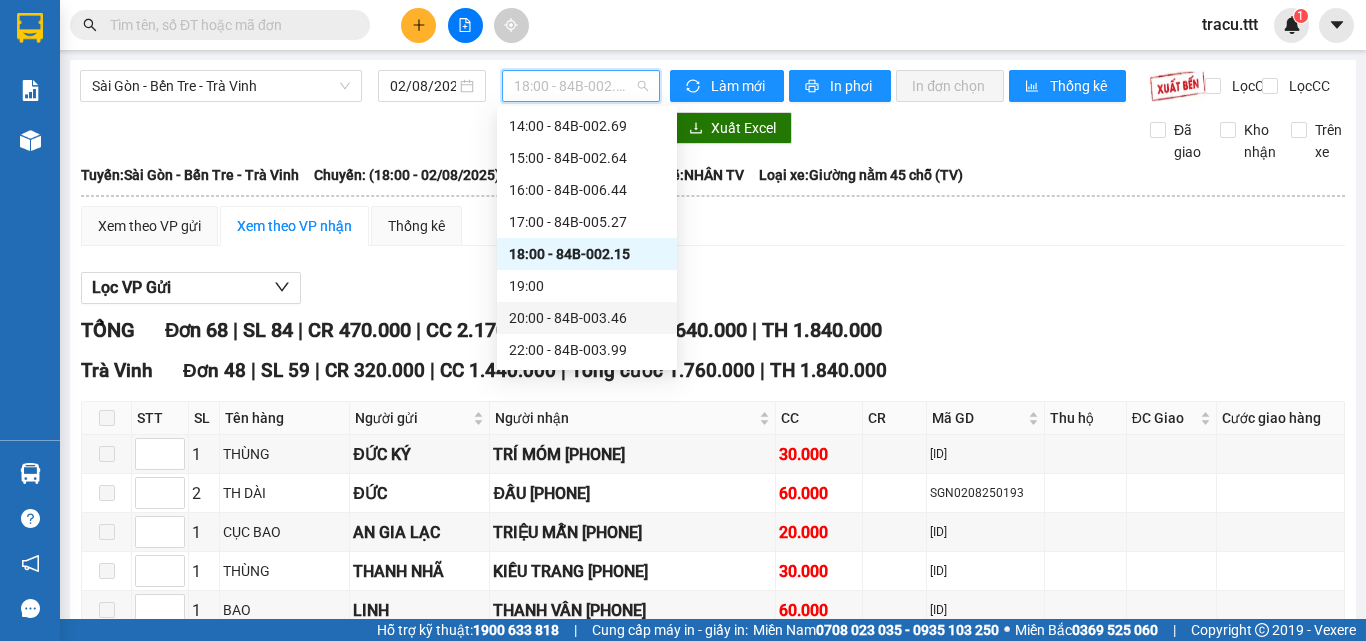 click on "20:00     - [ID]" at bounding box center (587, 318) 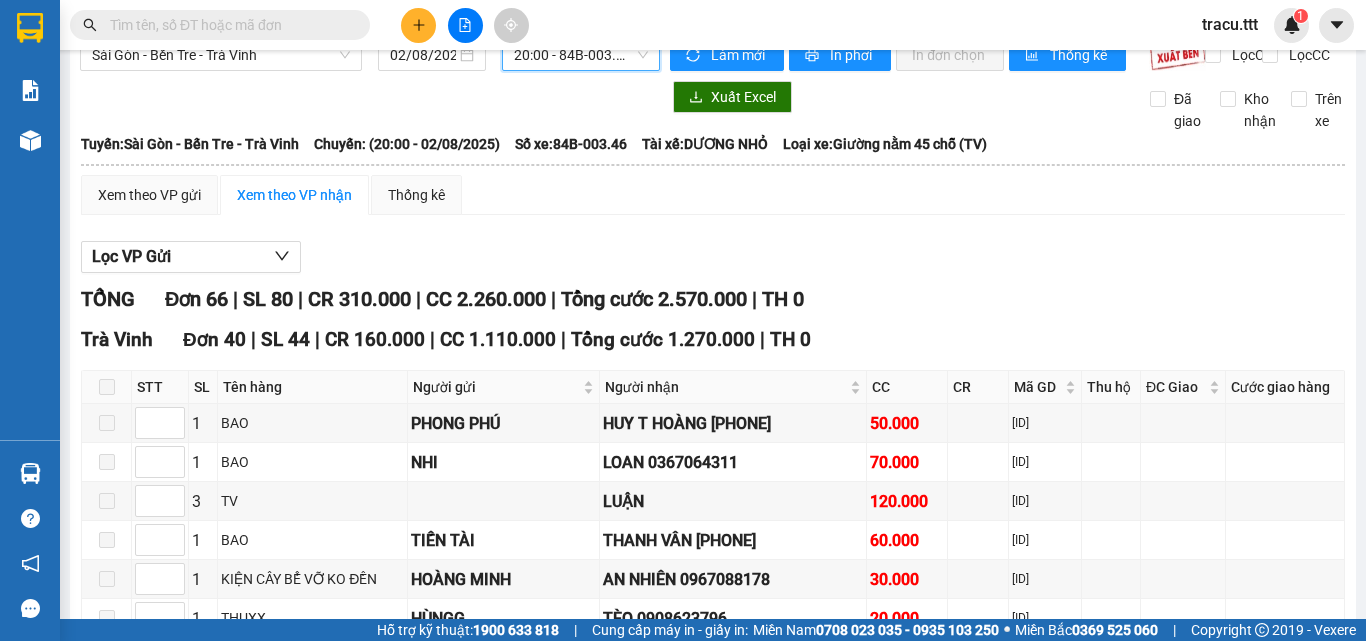scroll, scrollTop: 0, scrollLeft: 0, axis: both 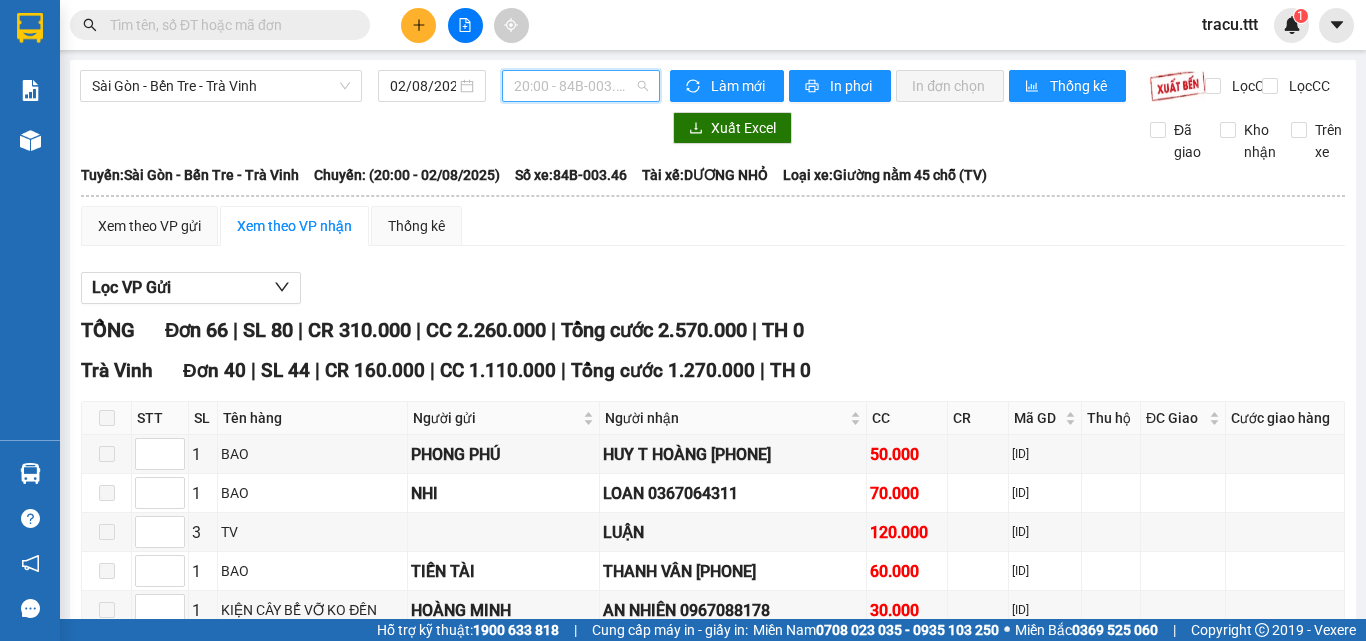 click on "20:00     - [ID]" at bounding box center (581, 86) 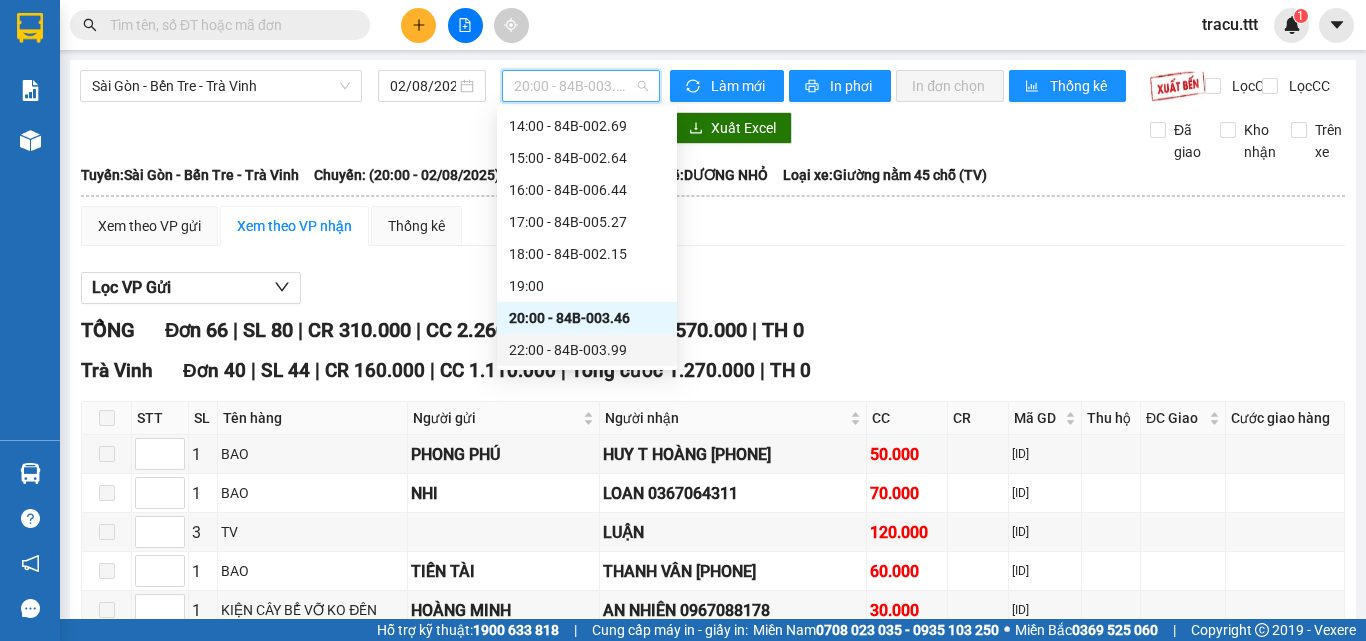 click on "22:00     - 84B-003.99" at bounding box center (587, 350) 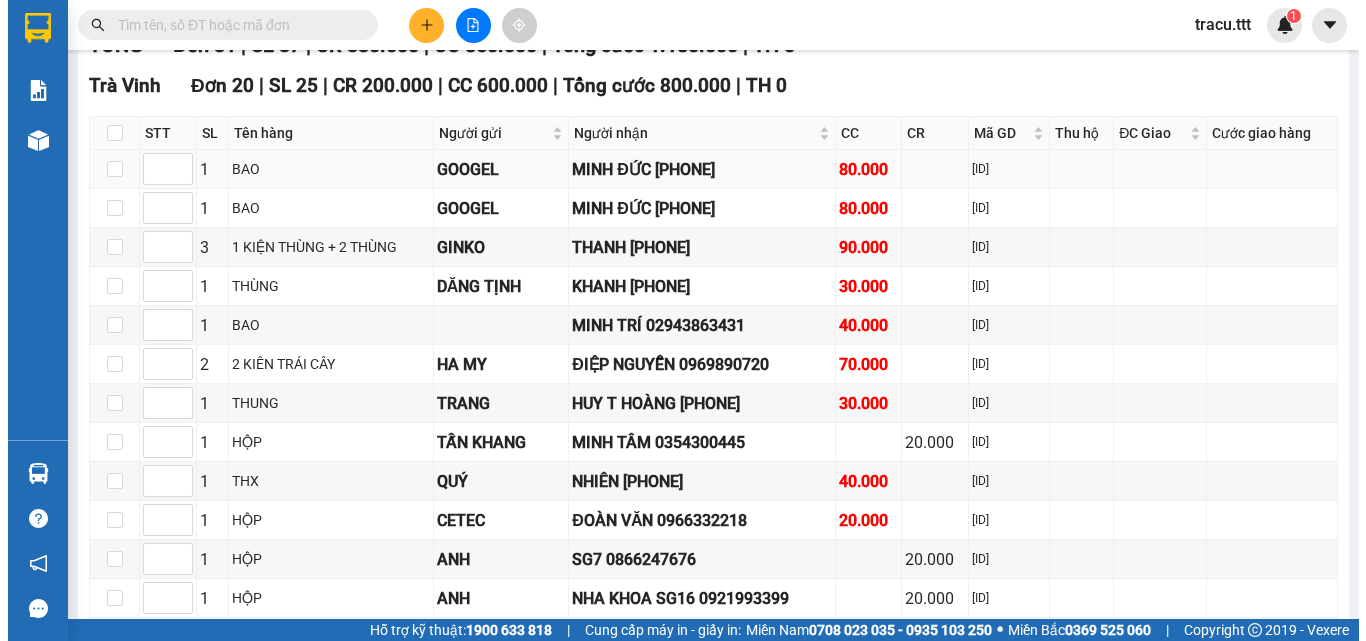 scroll, scrollTop: 0, scrollLeft: 0, axis: both 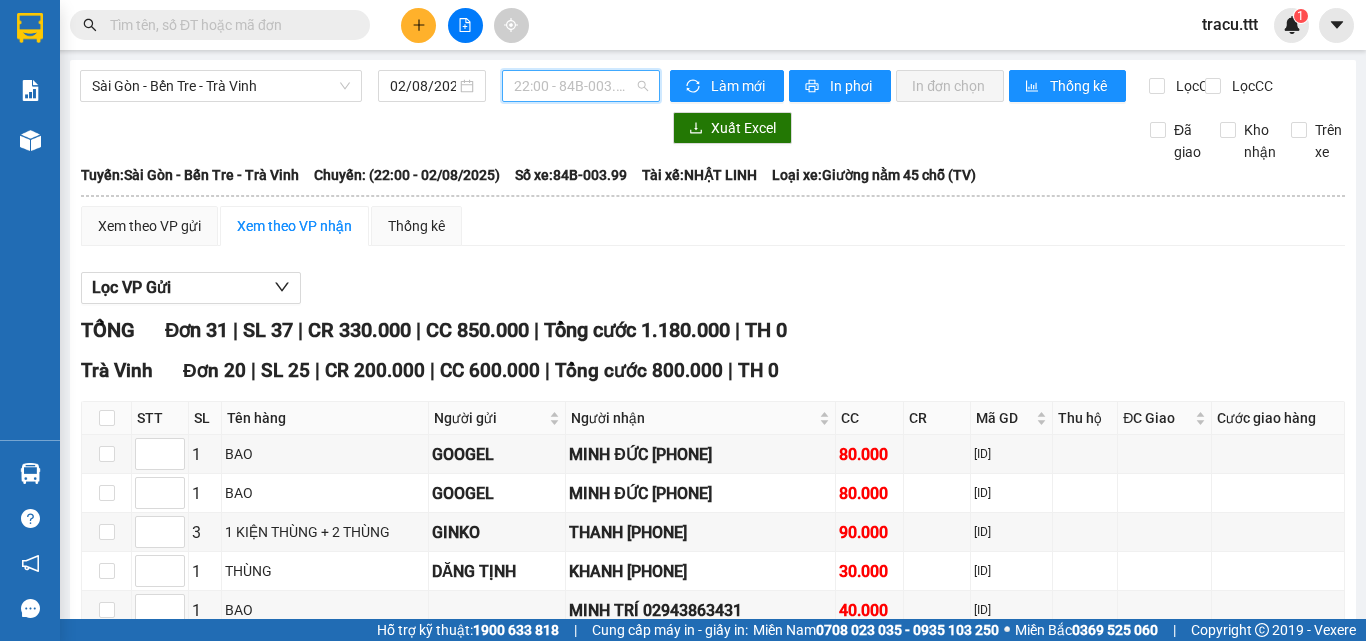 click on "22:00     - 84B-003.99" at bounding box center [581, 86] 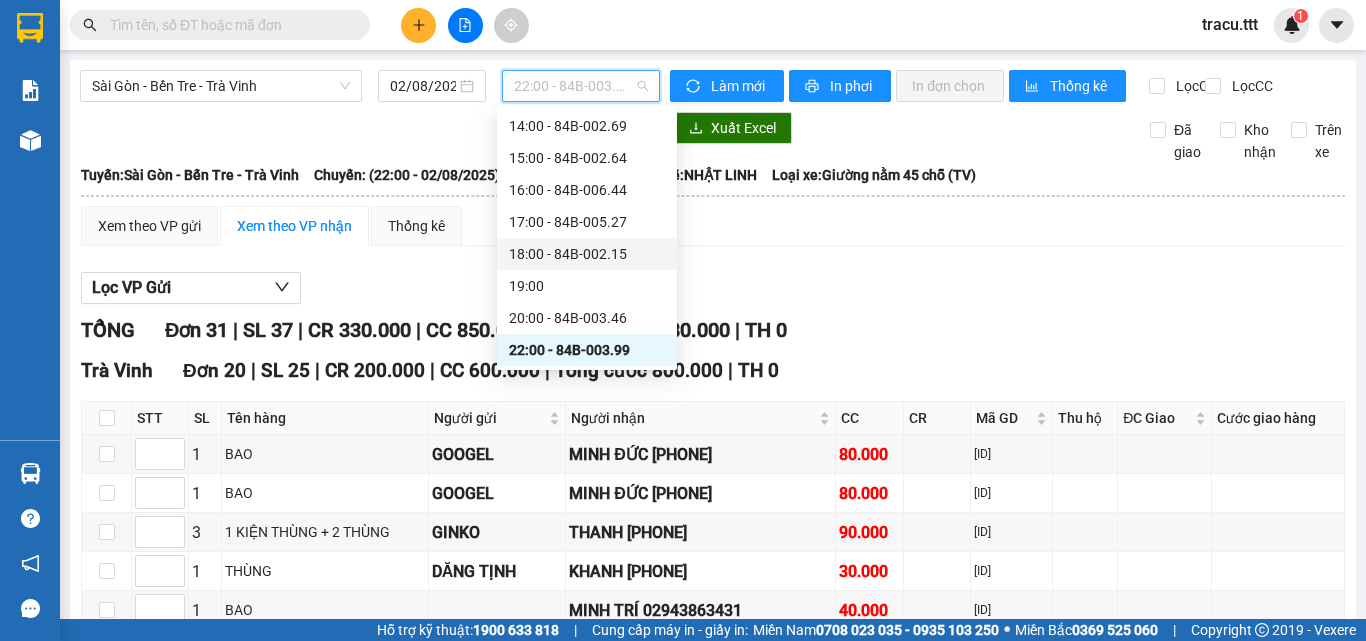 click on "18:00     - [ID]" at bounding box center [587, 254] 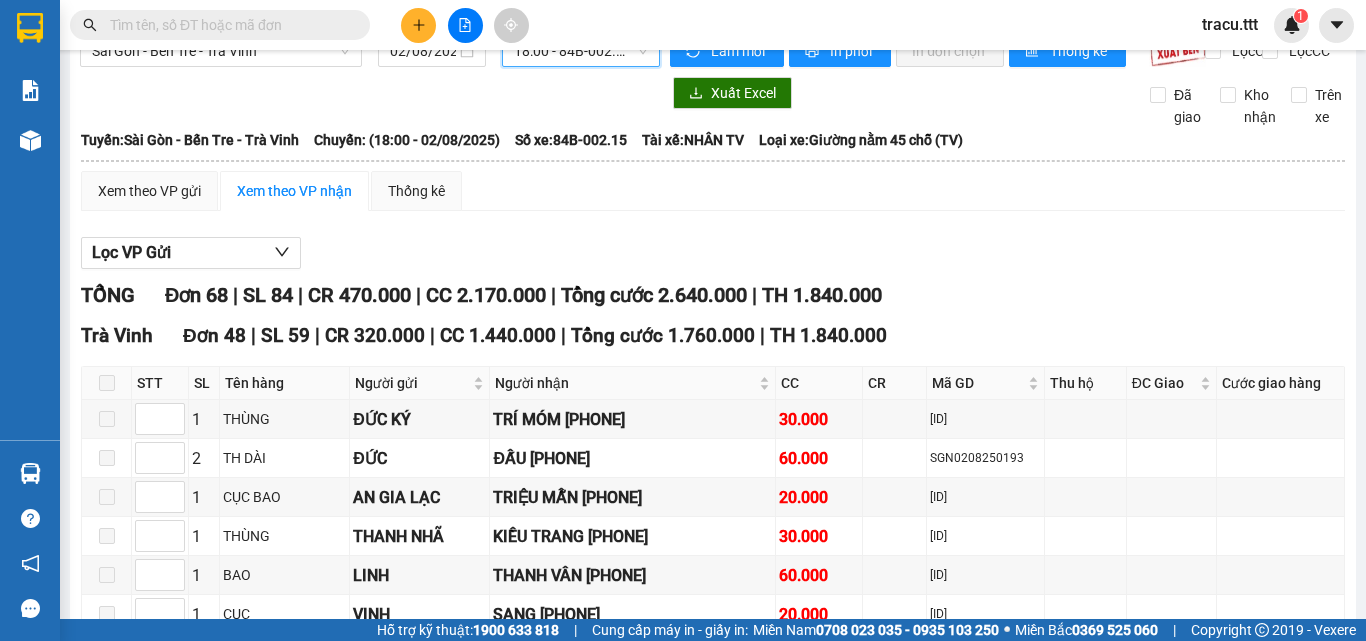 scroll, scrollTop: 0, scrollLeft: 0, axis: both 